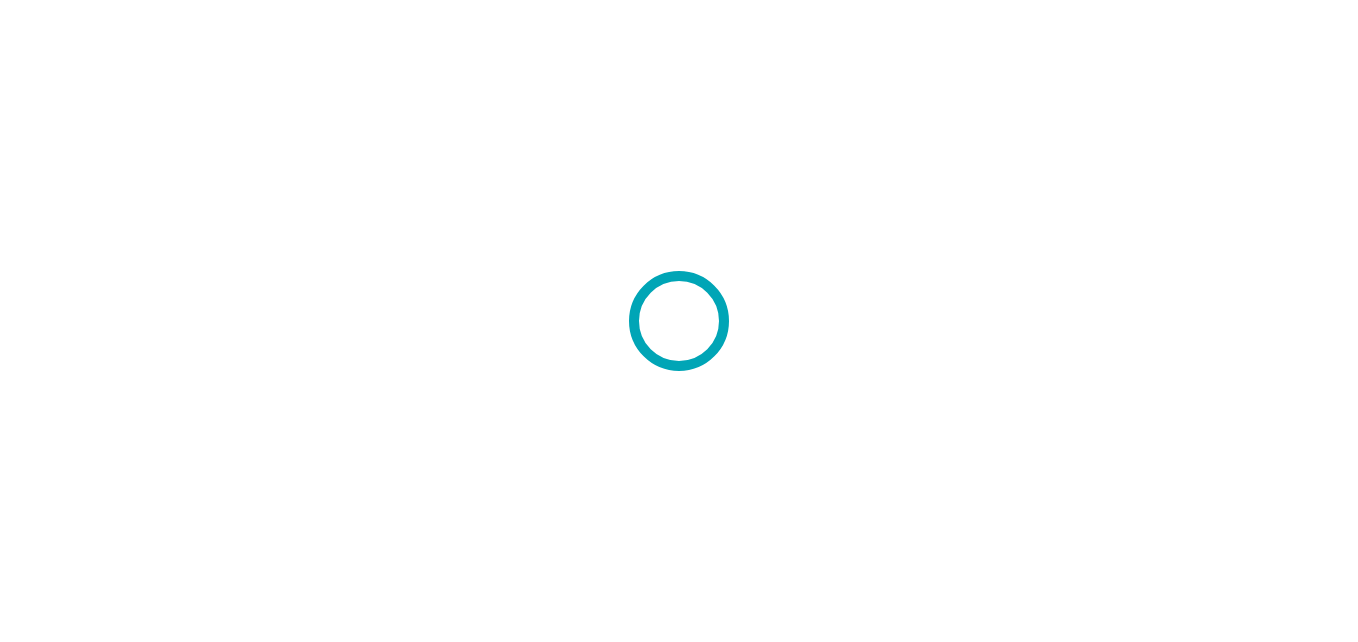 scroll, scrollTop: 0, scrollLeft: 0, axis: both 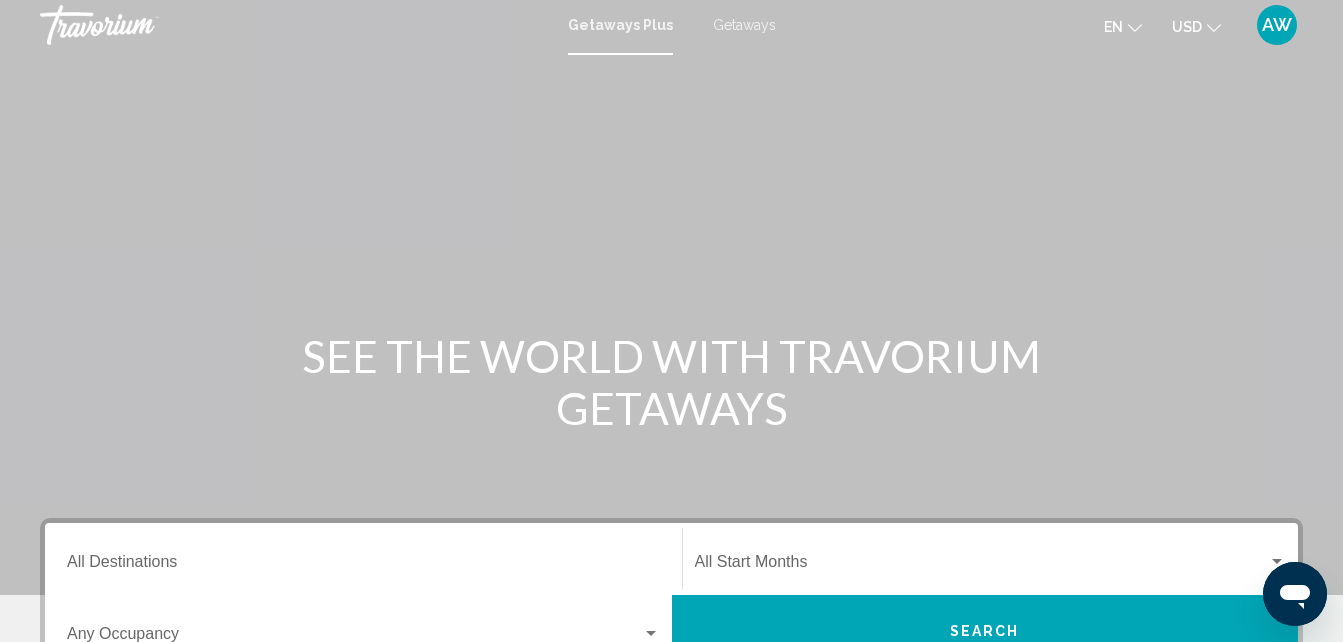 click on "Getaways" at bounding box center [744, 25] 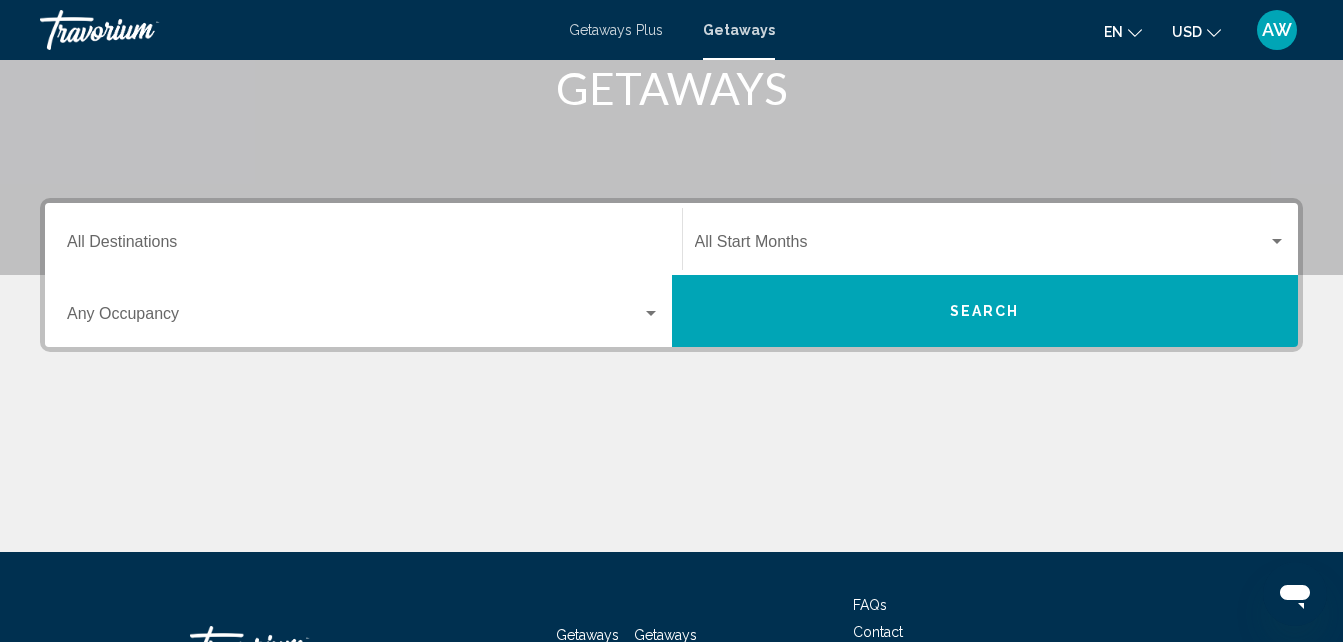 scroll, scrollTop: 326, scrollLeft: 0, axis: vertical 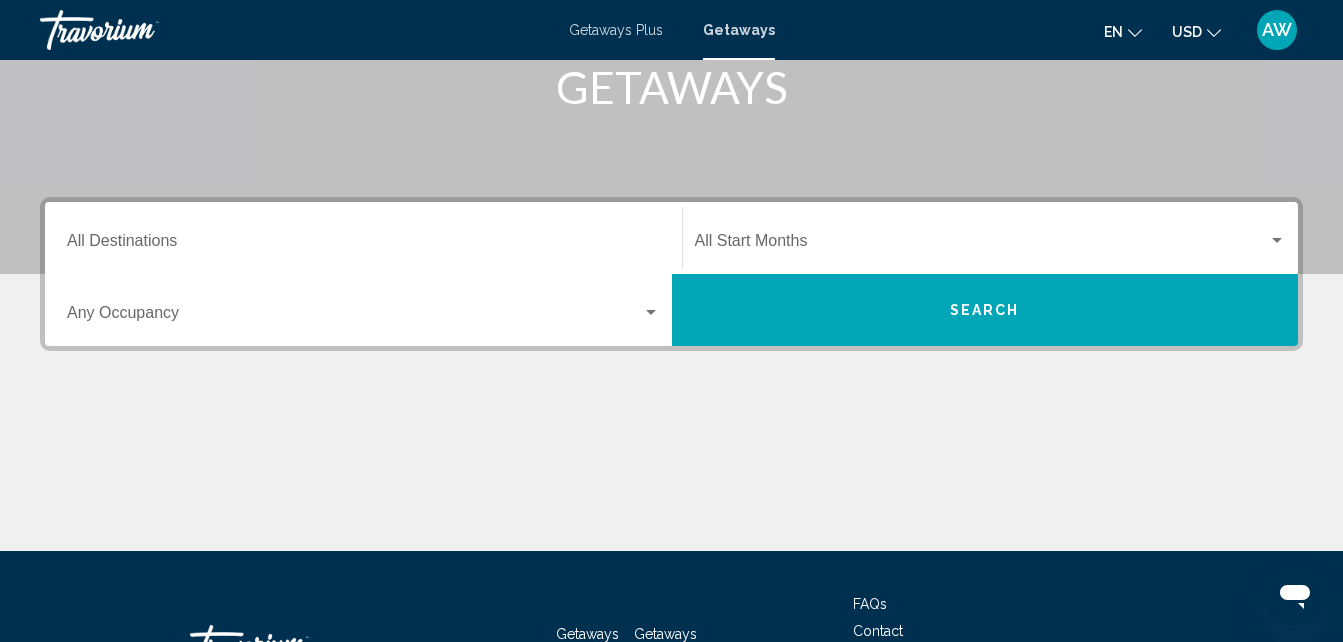 click on "Destination All Destinations" at bounding box center [363, 245] 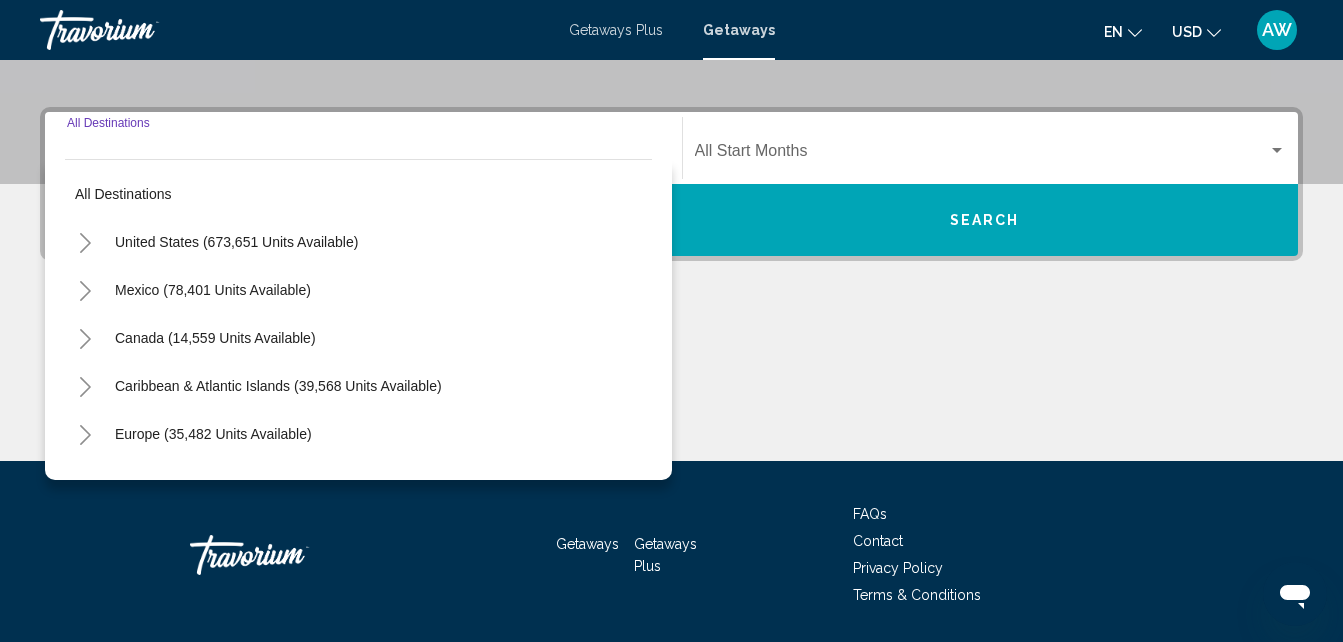 scroll, scrollTop: 458, scrollLeft: 0, axis: vertical 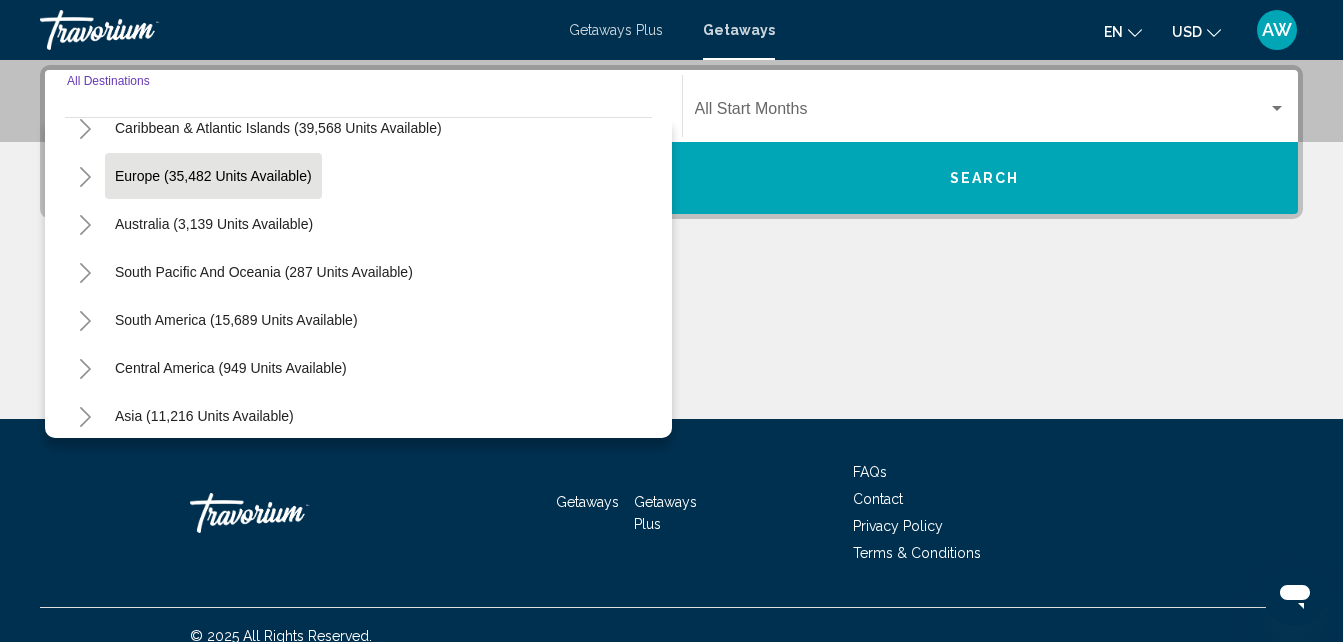 click on "Europe (35,482 units available)" at bounding box center [214, 224] 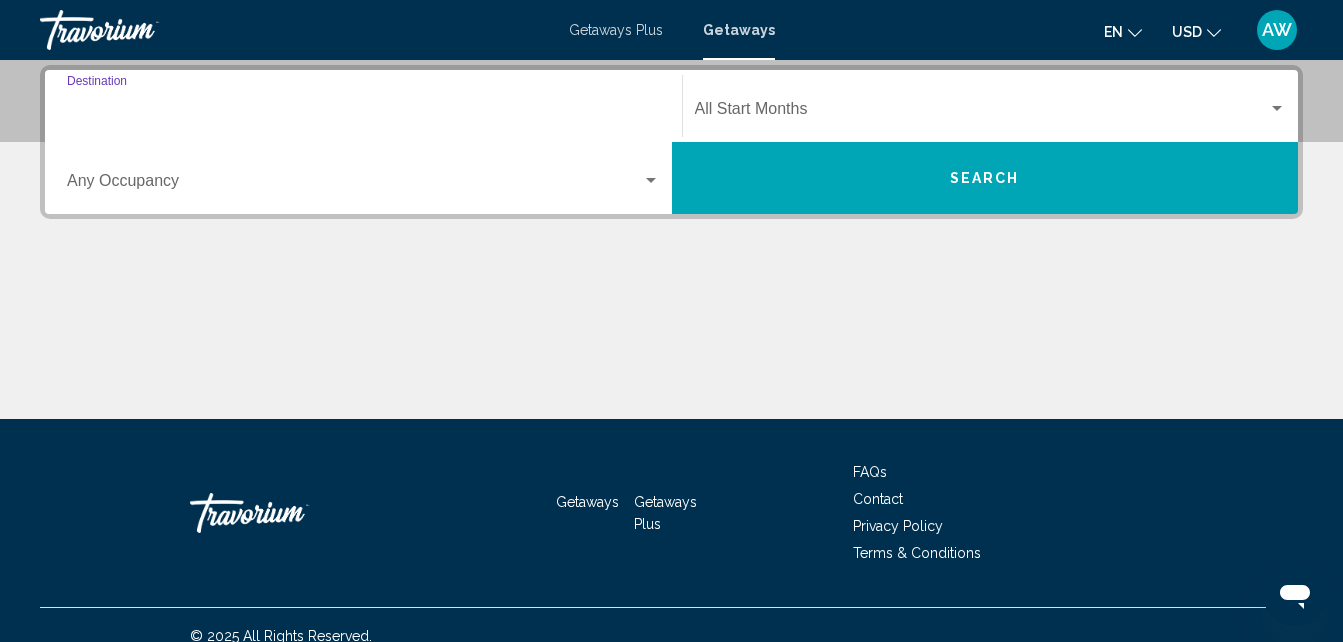 type on "**********" 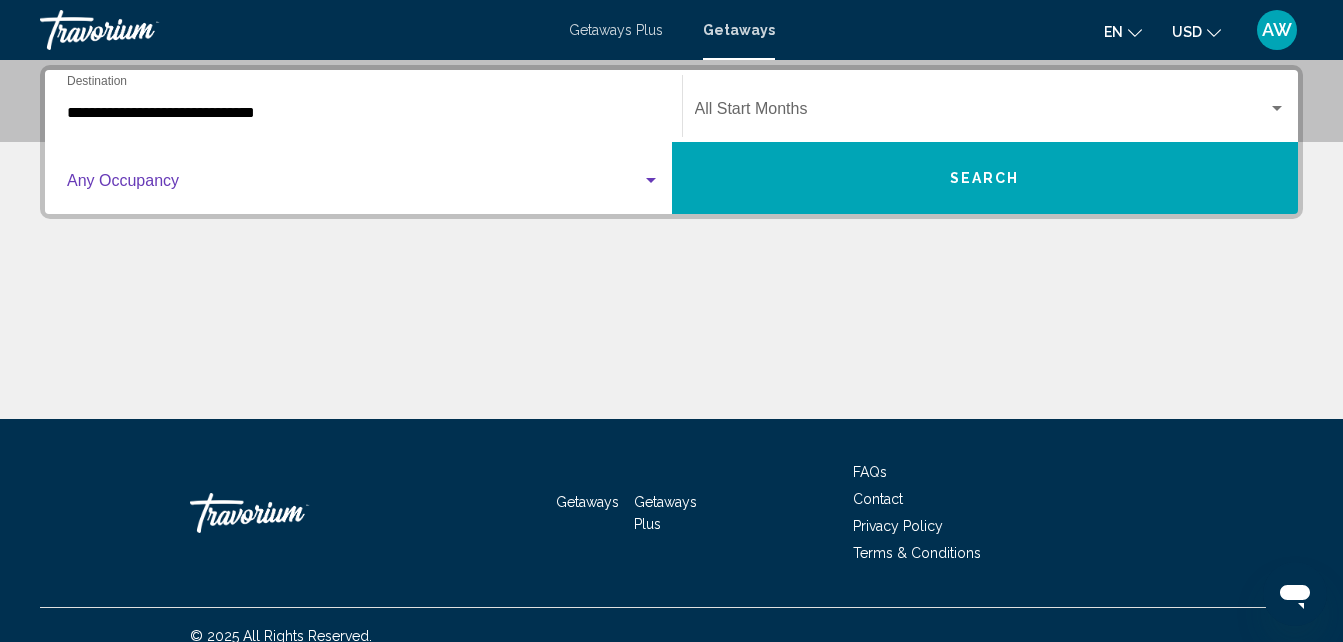 click at bounding box center (354, 185) 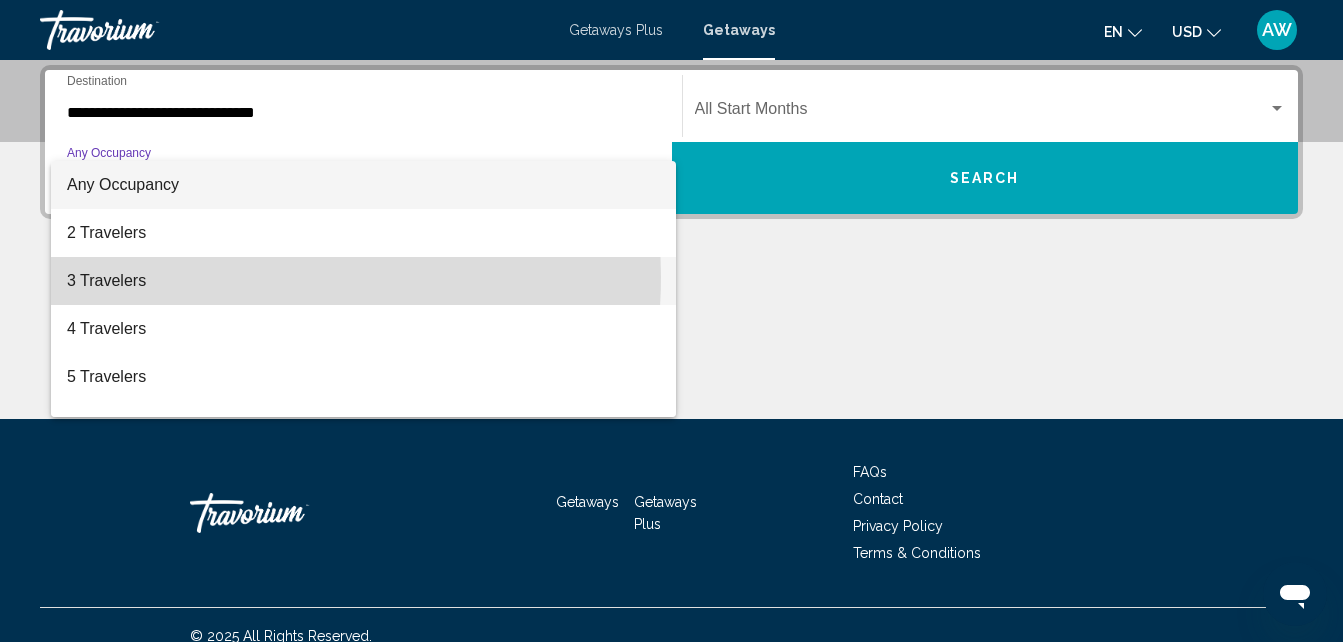 click on "3 Travelers" at bounding box center [363, 281] 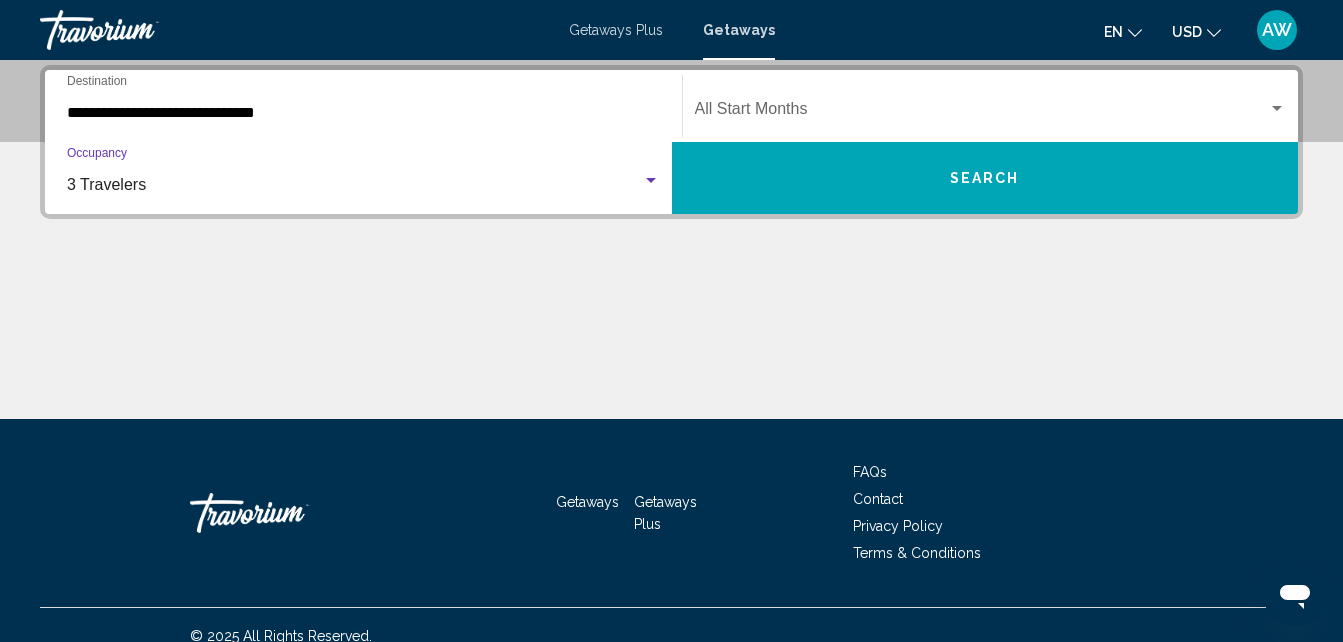 click at bounding box center (982, 113) 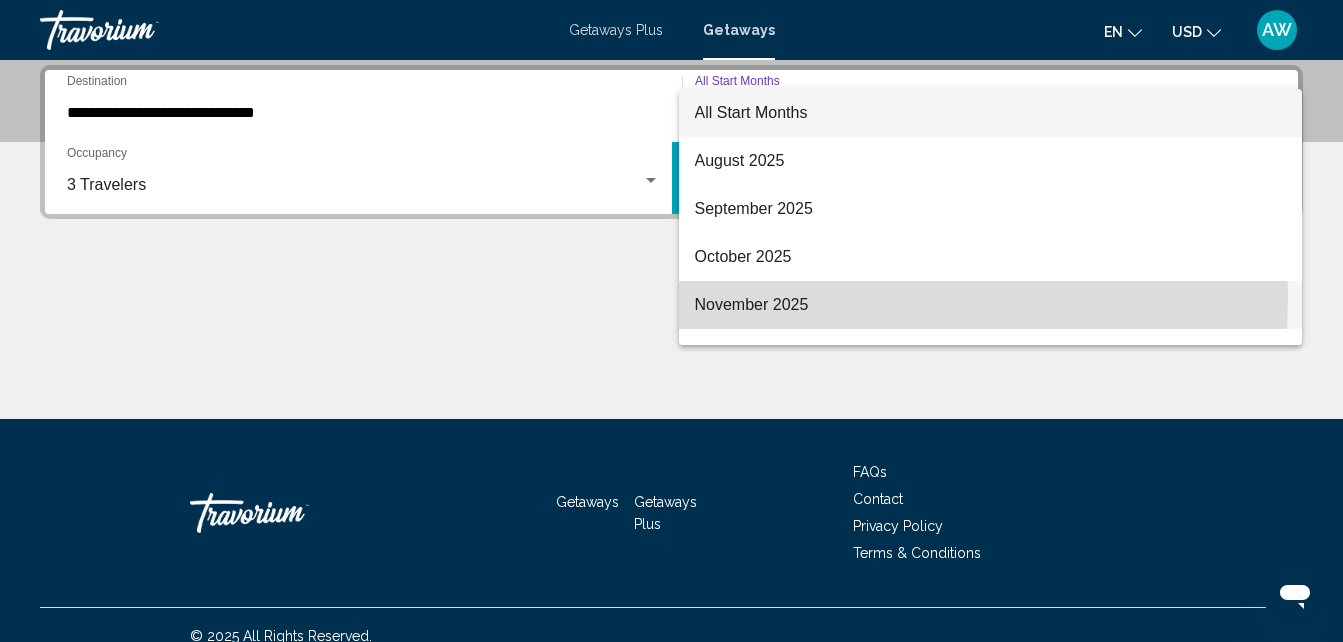 click on "November 2025" at bounding box center [991, 305] 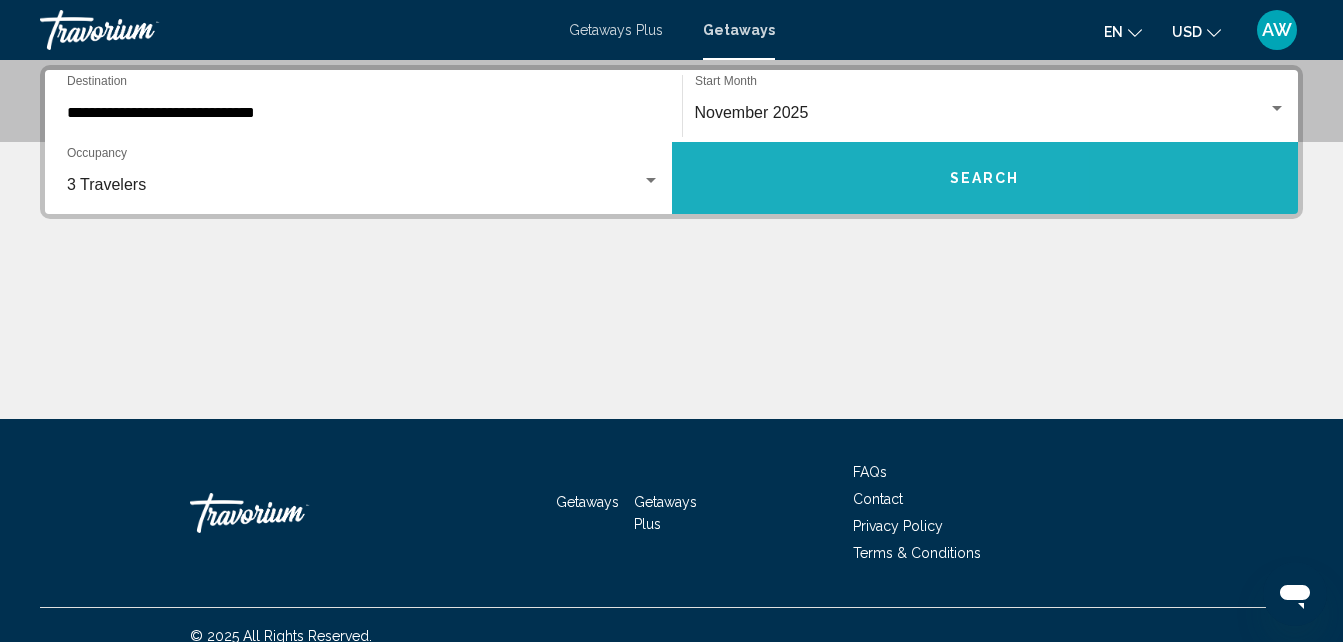 click on "Search" at bounding box center (985, 178) 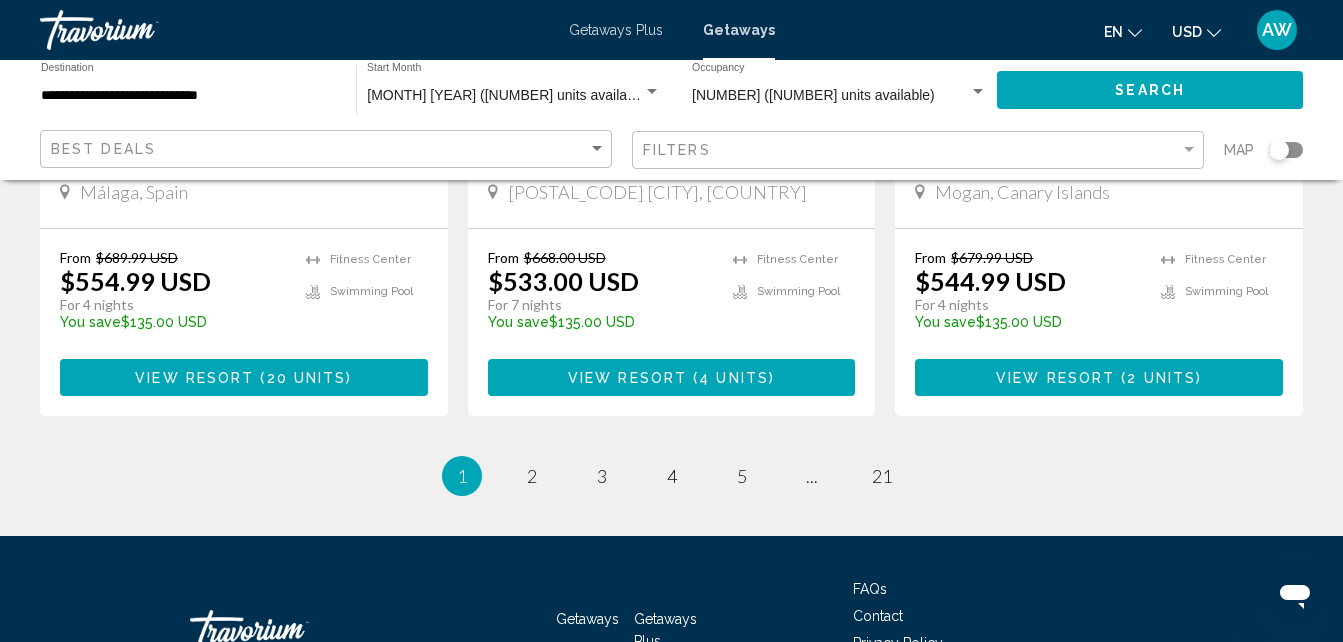 scroll, scrollTop: 2581, scrollLeft: 0, axis: vertical 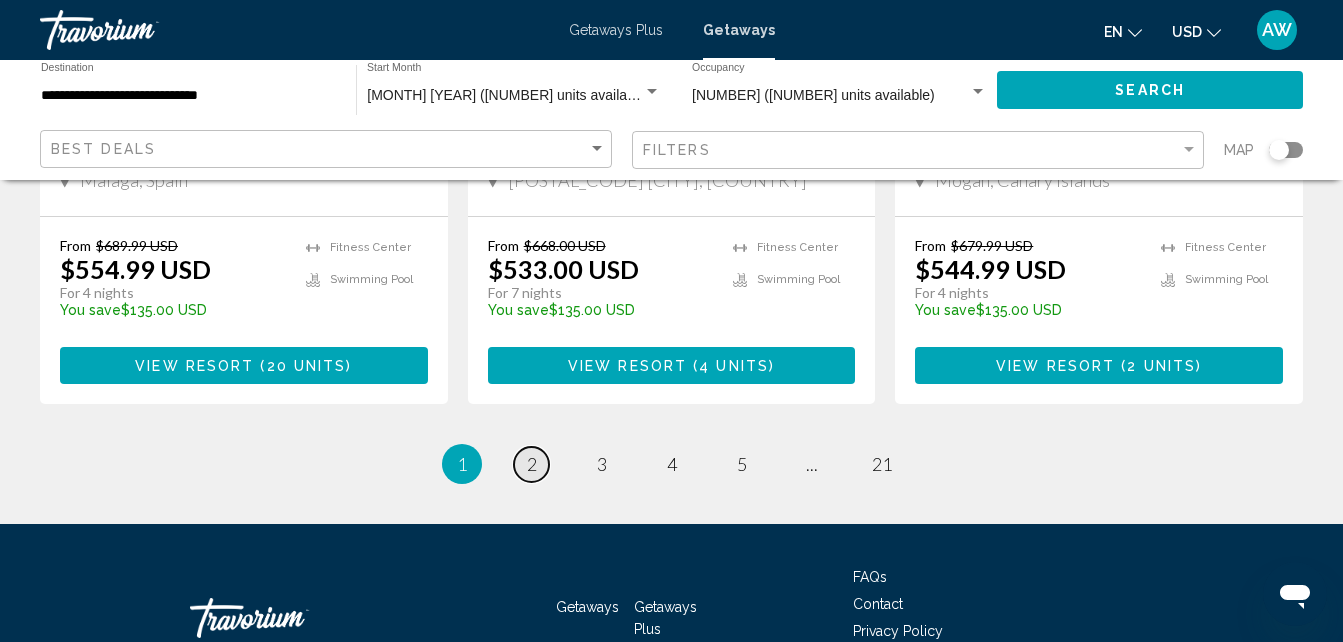 click on "2" at bounding box center (532, 464) 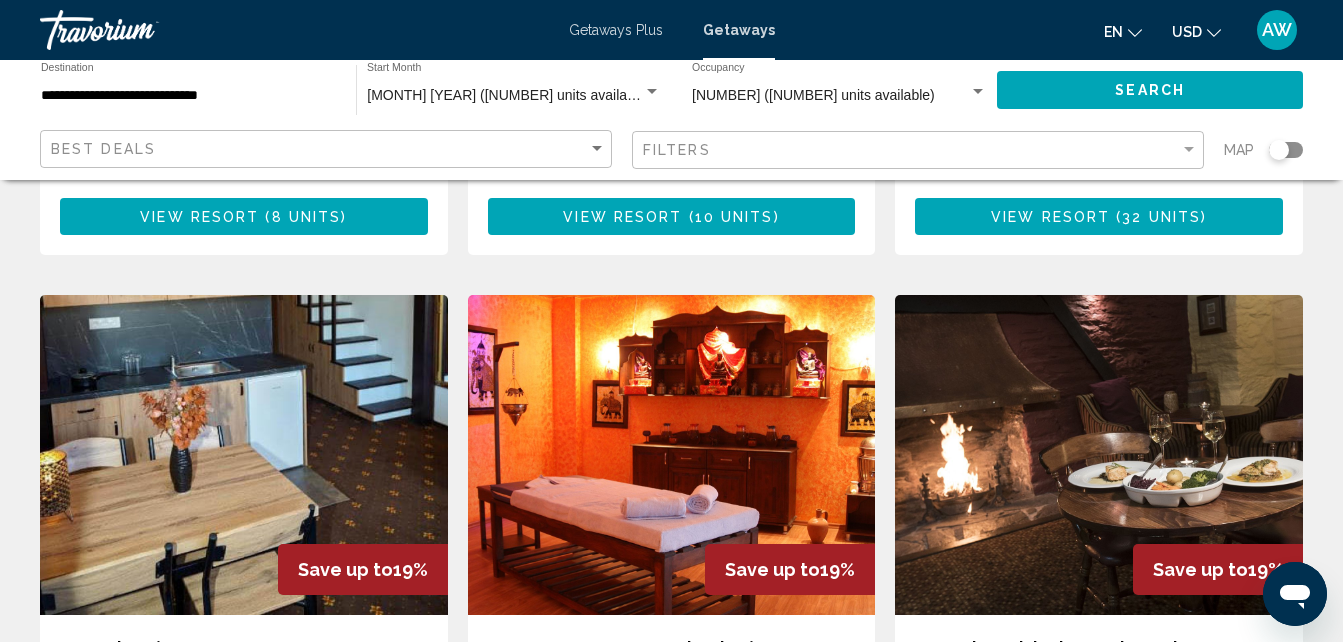 scroll, scrollTop: 2079, scrollLeft: 0, axis: vertical 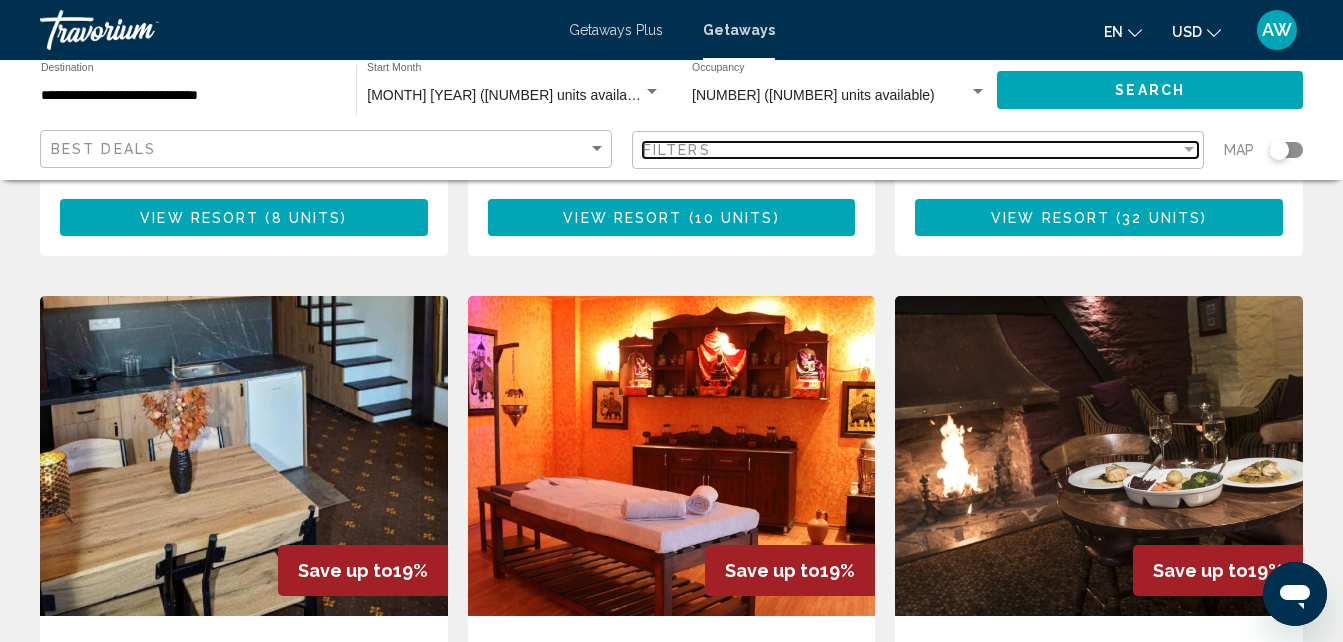 click on "Filters" at bounding box center (911, 150) 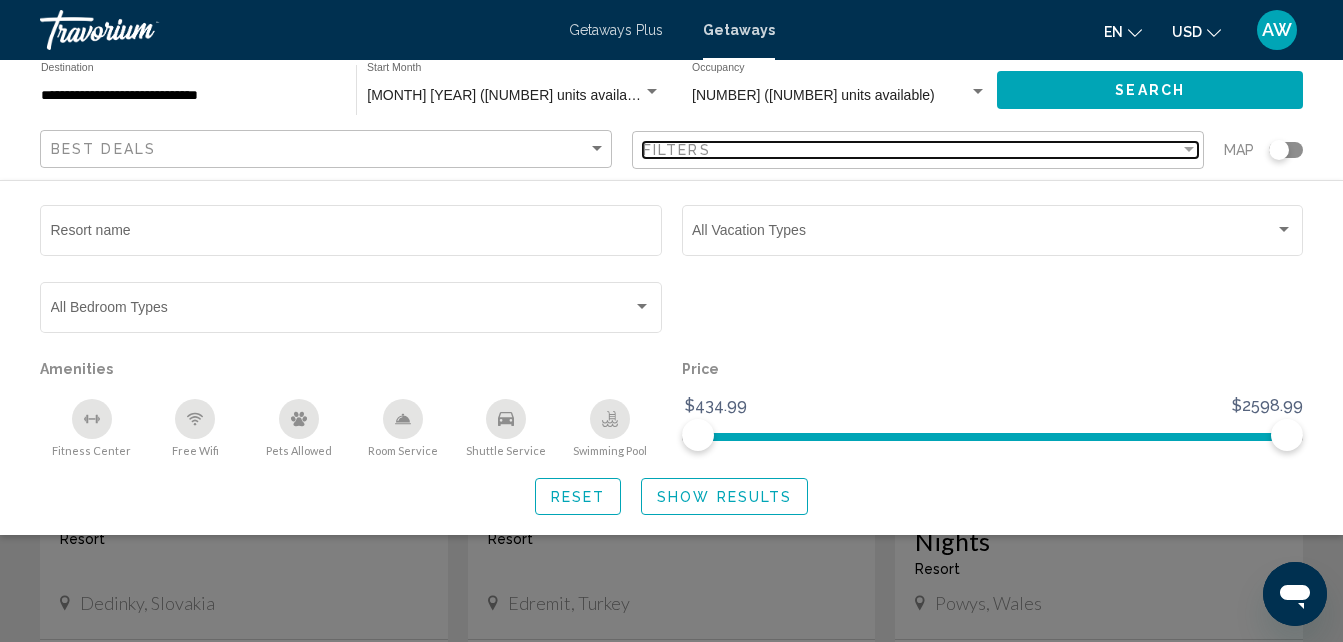 scroll, scrollTop: 2220, scrollLeft: 0, axis: vertical 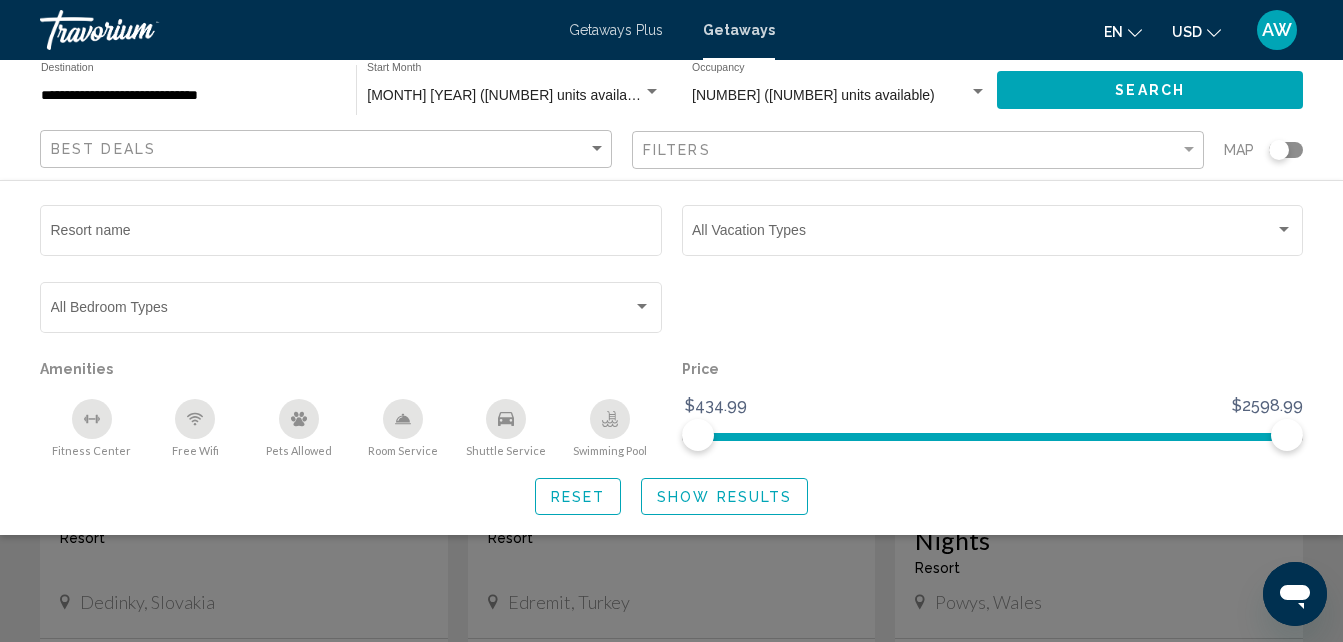 click on "Resort name" 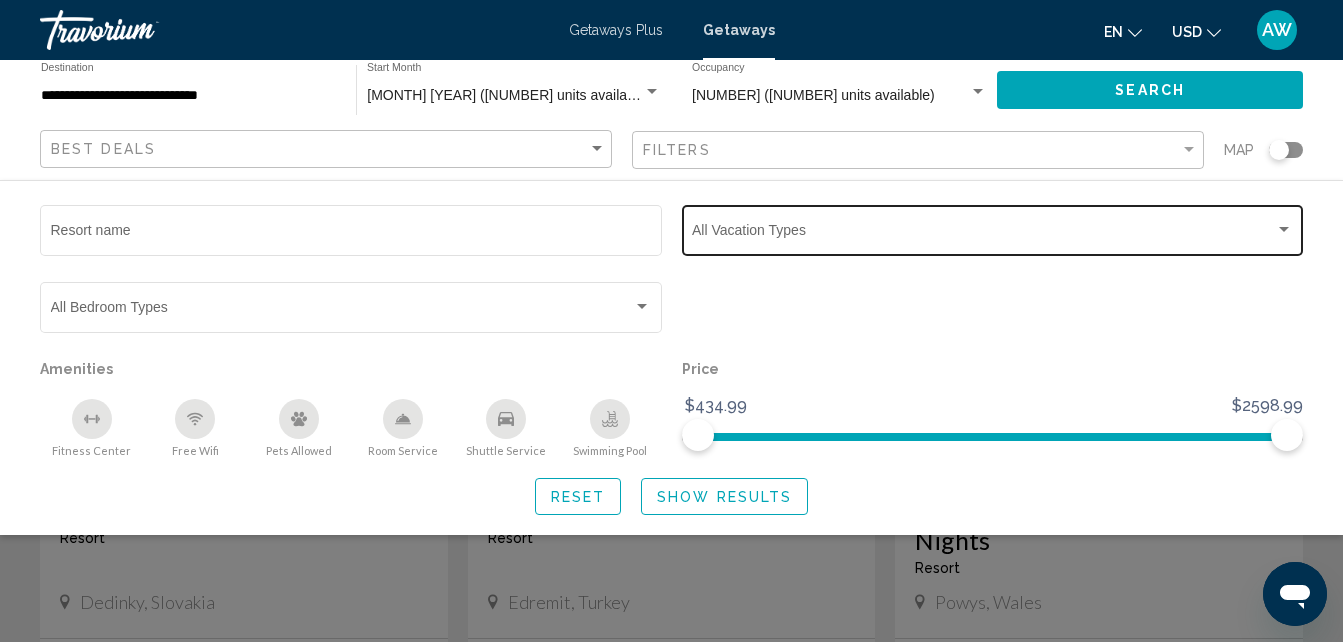 click on "Vacation Types All Vacation Types" 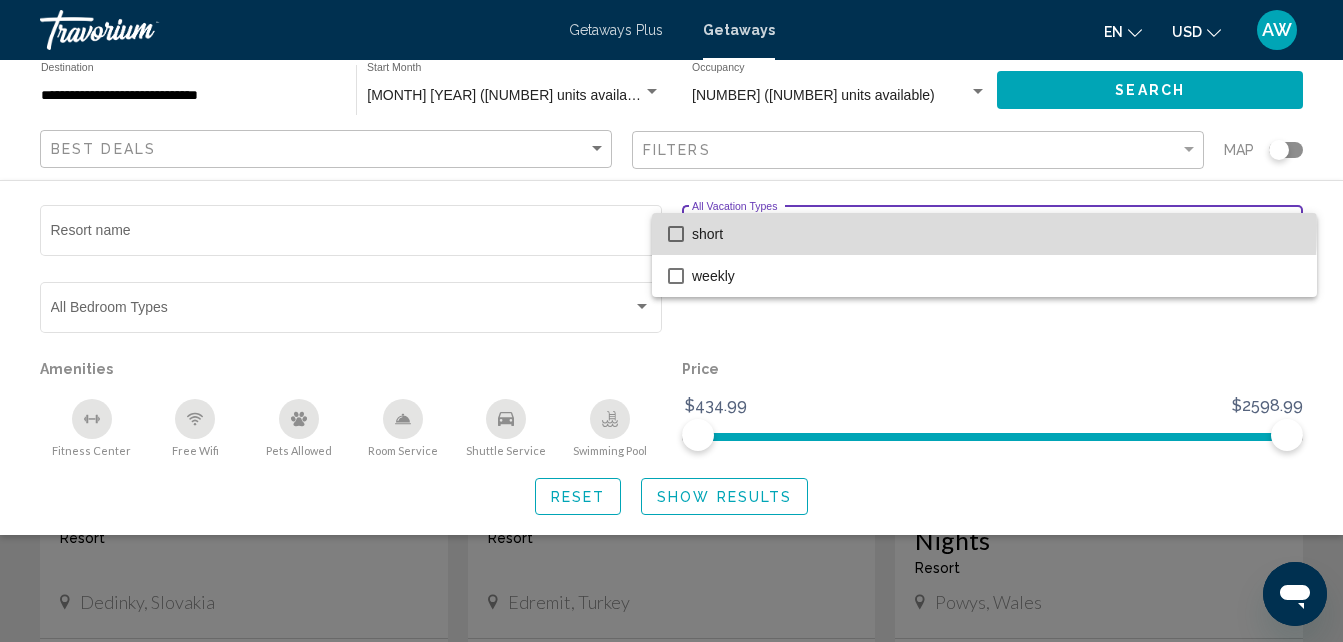 click on "short" at bounding box center (996, 234) 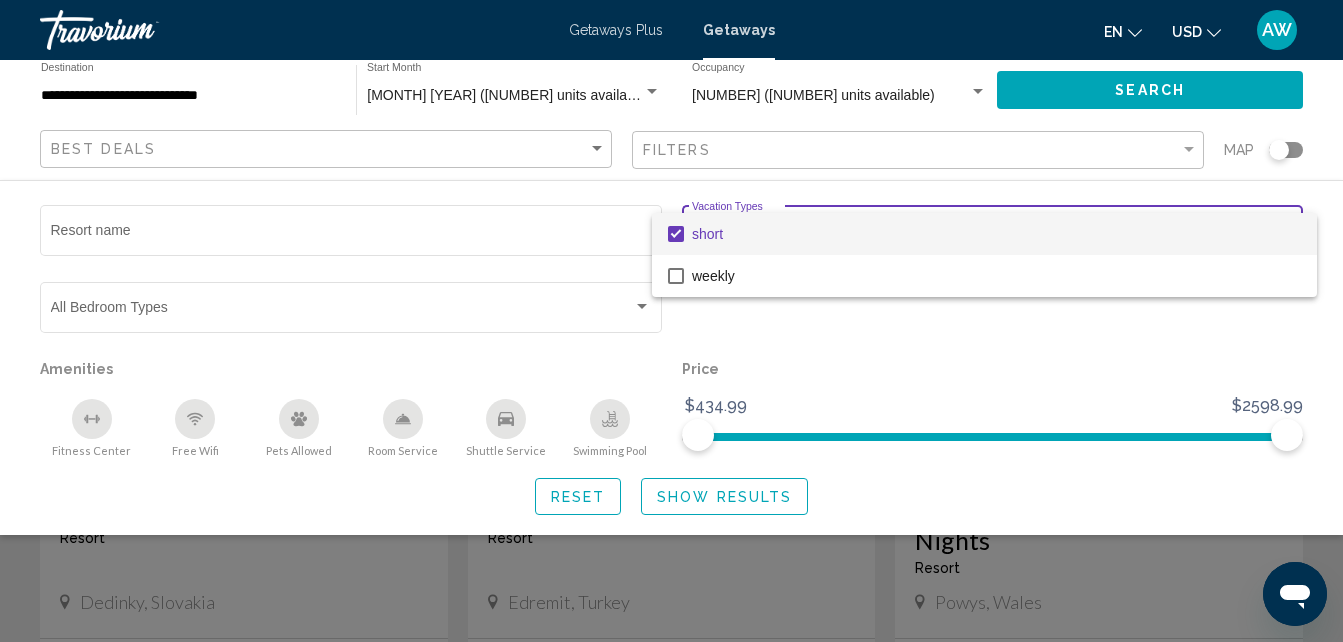 click at bounding box center [671, 321] 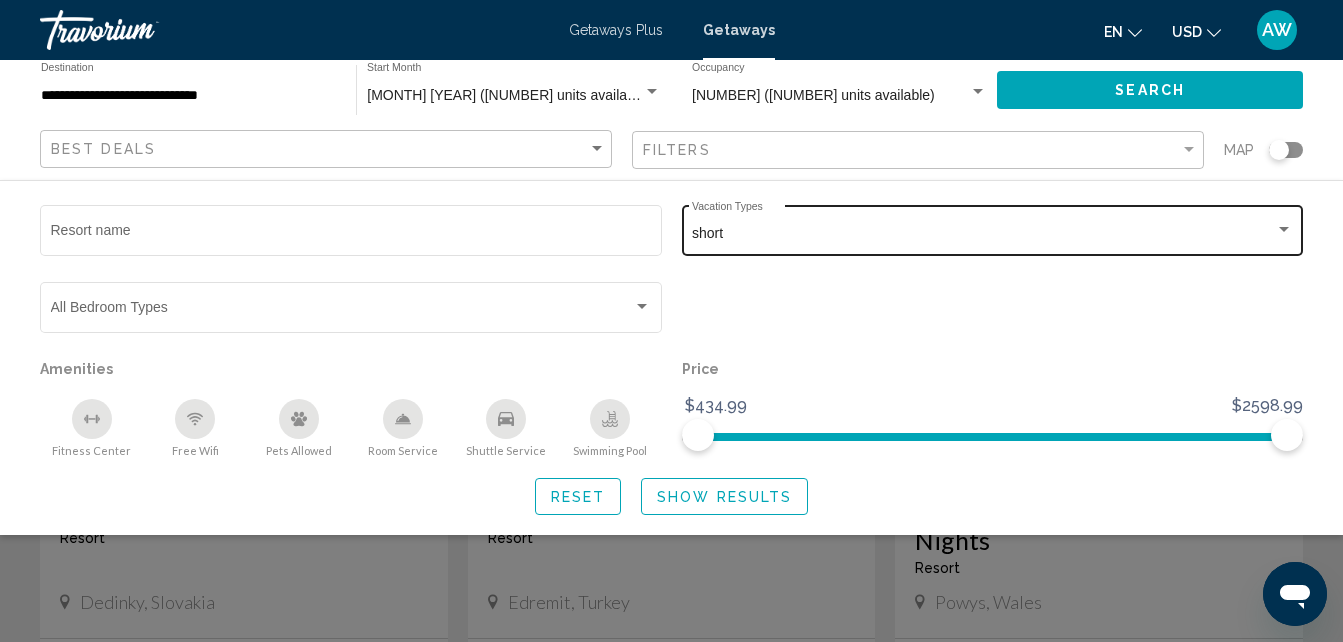 click on "short Vacation Types All Vacation Types" 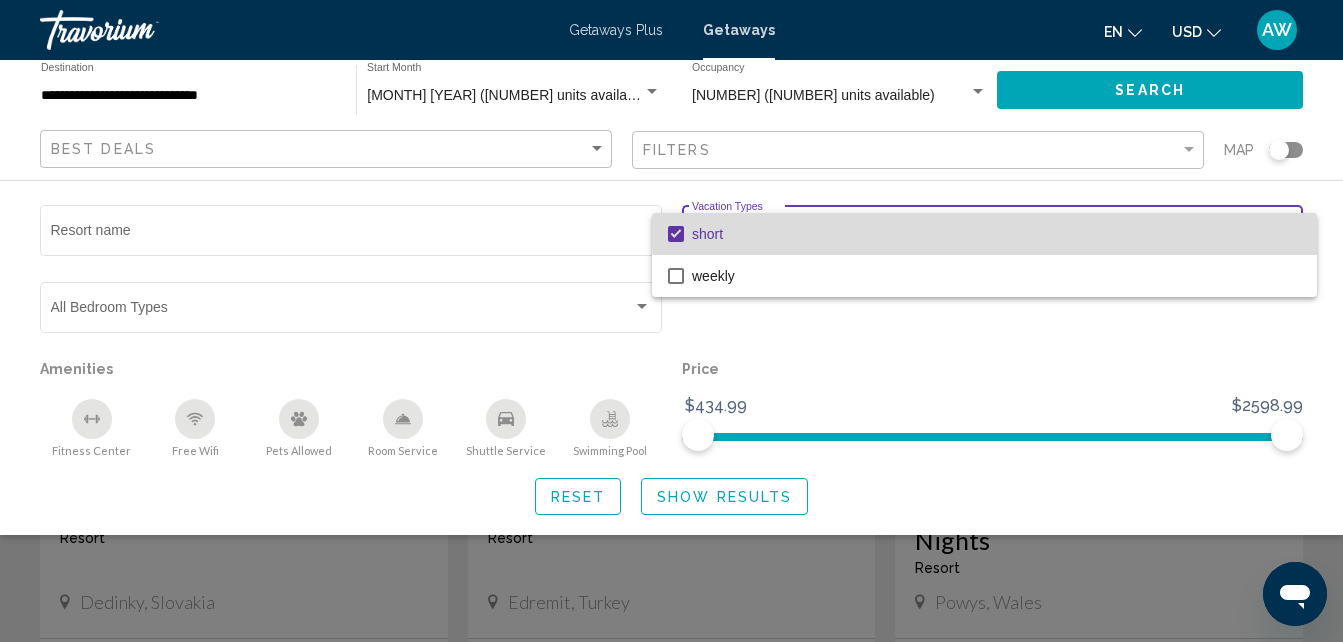 click on "short" at bounding box center [996, 234] 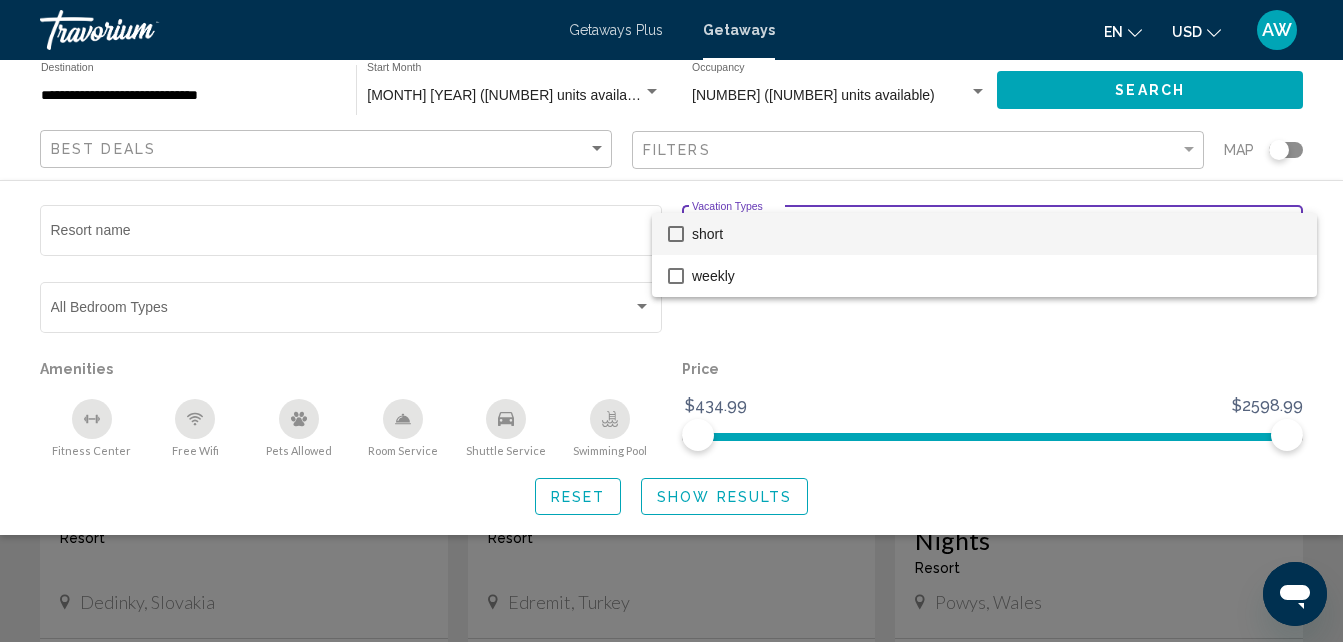 click at bounding box center (671, 321) 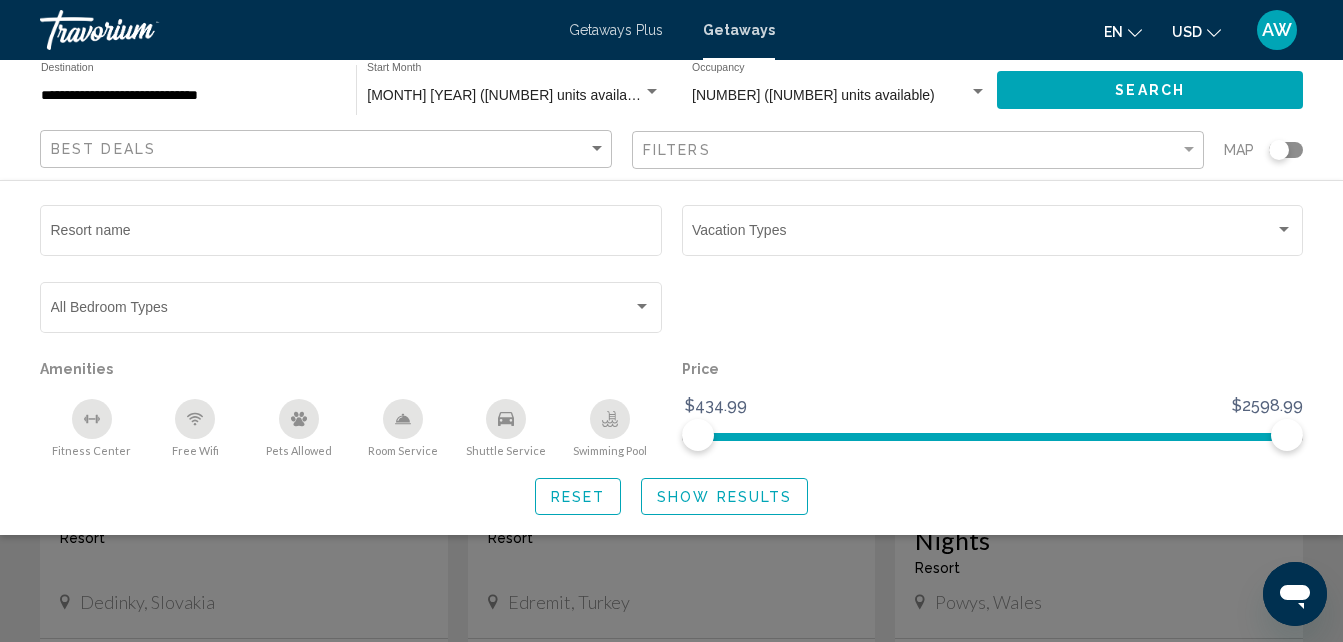 click 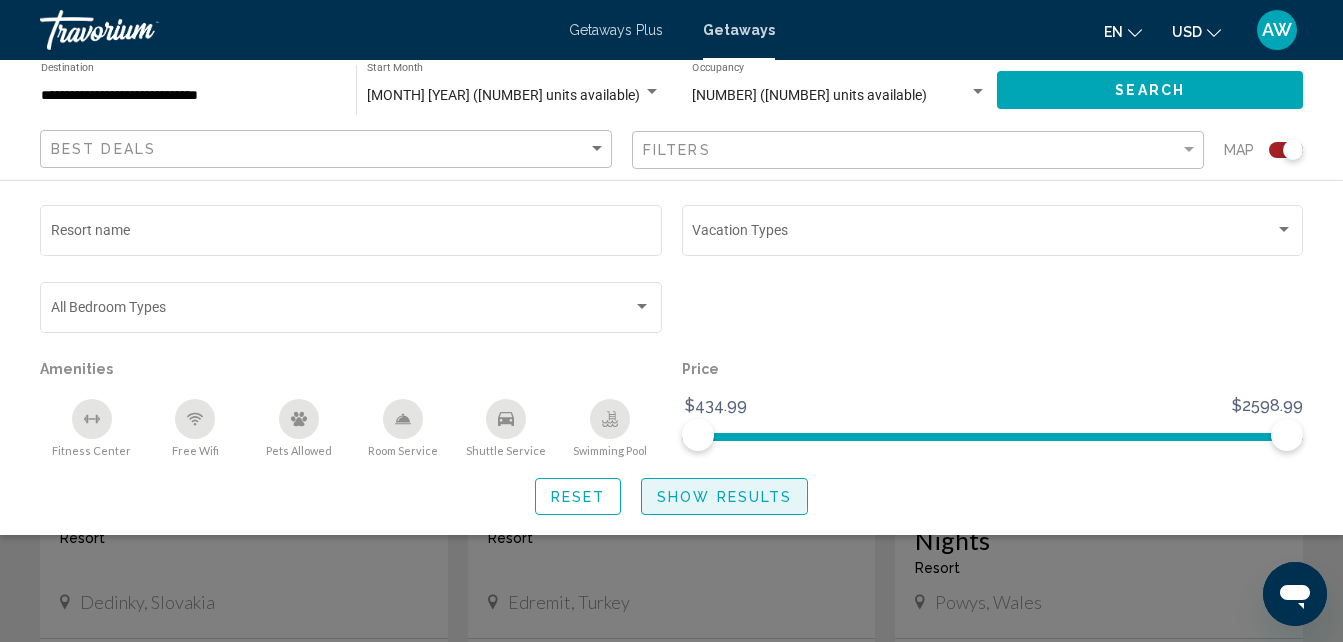 click on "Show Results" 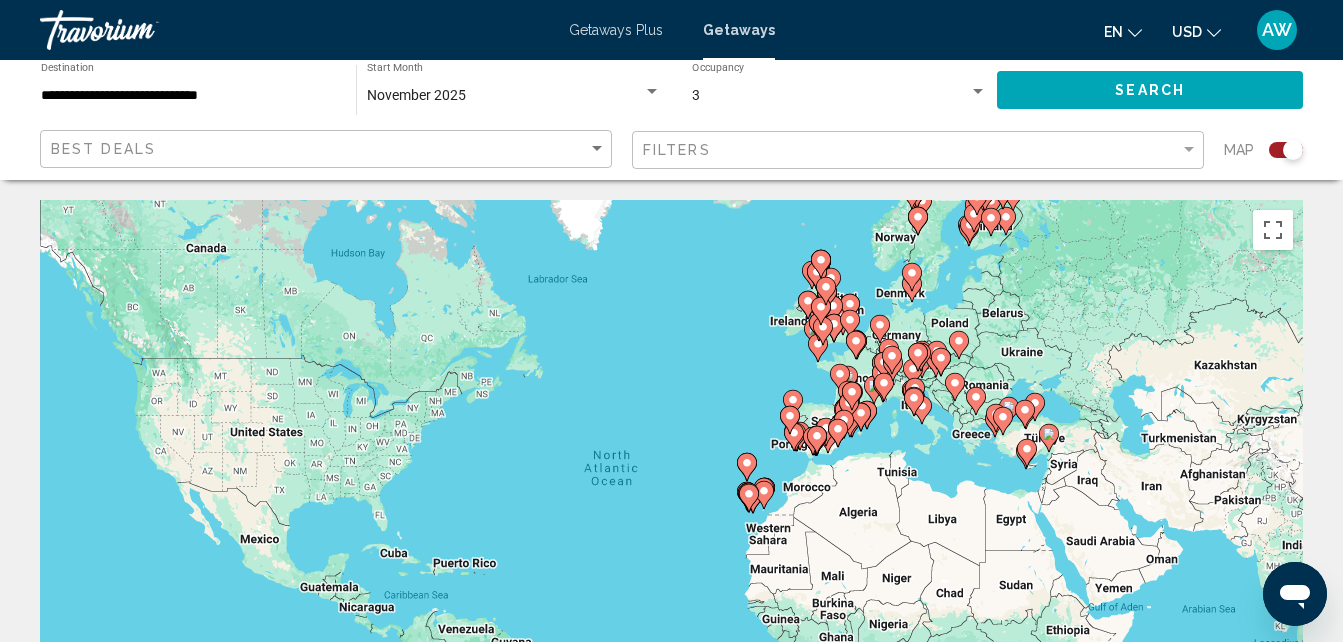 click 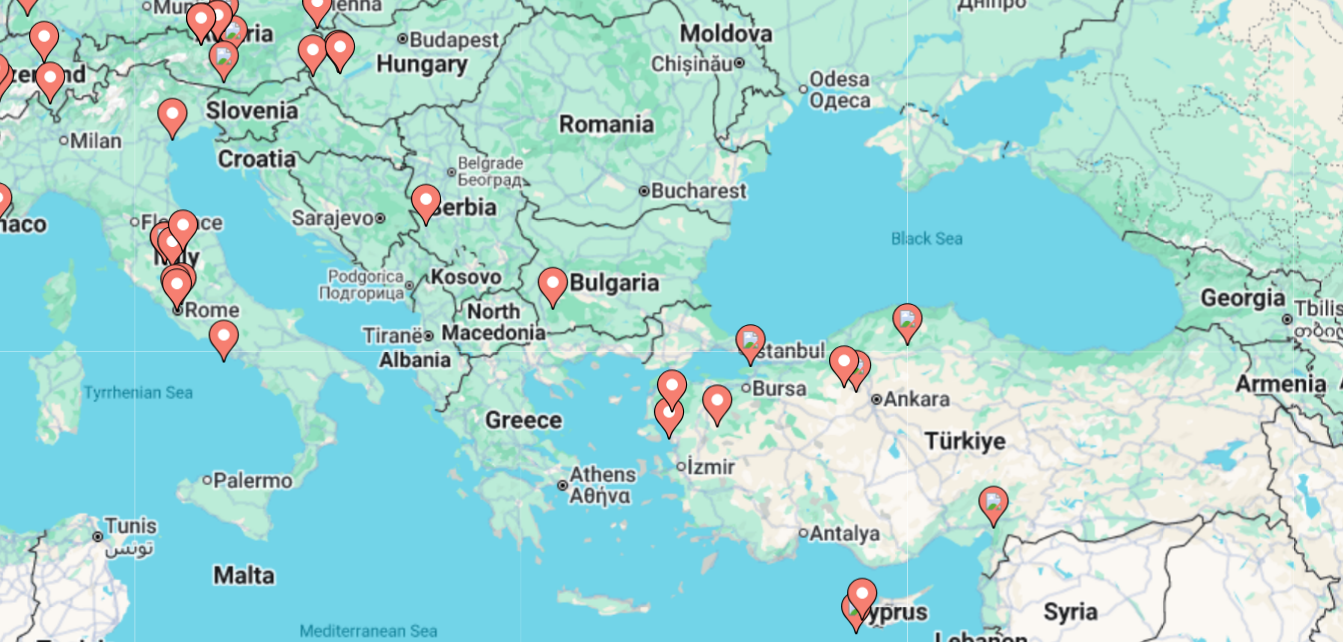 scroll, scrollTop: 0, scrollLeft: 0, axis: both 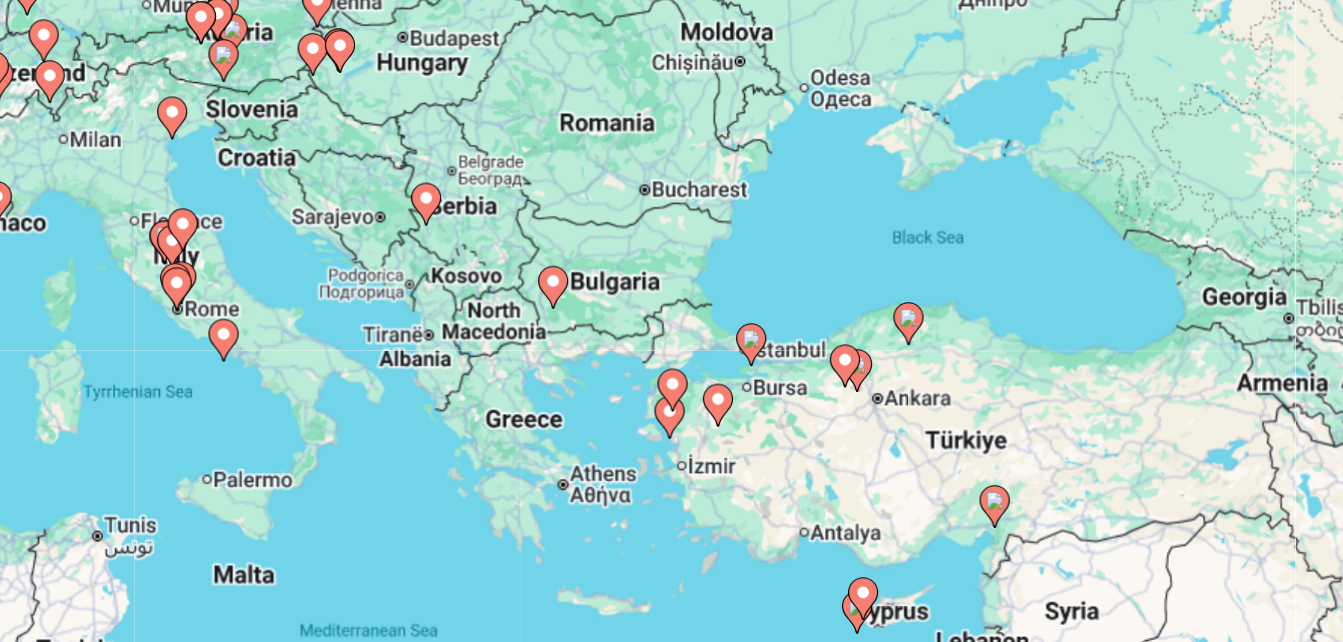 click 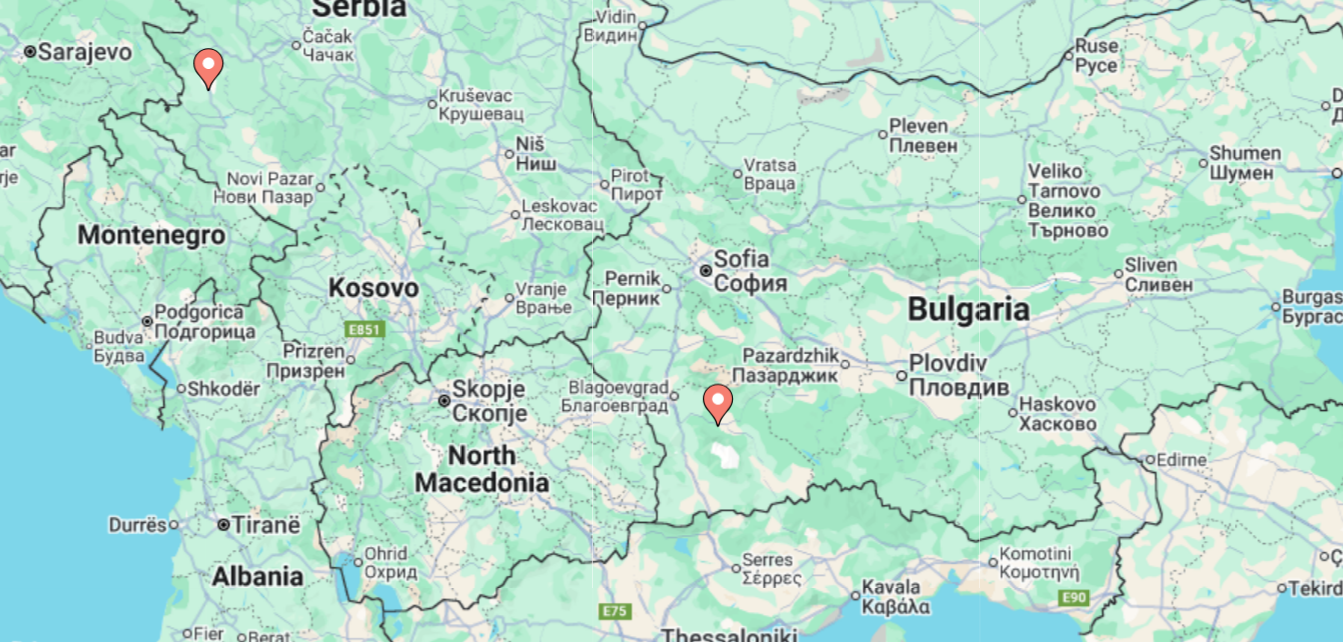 click 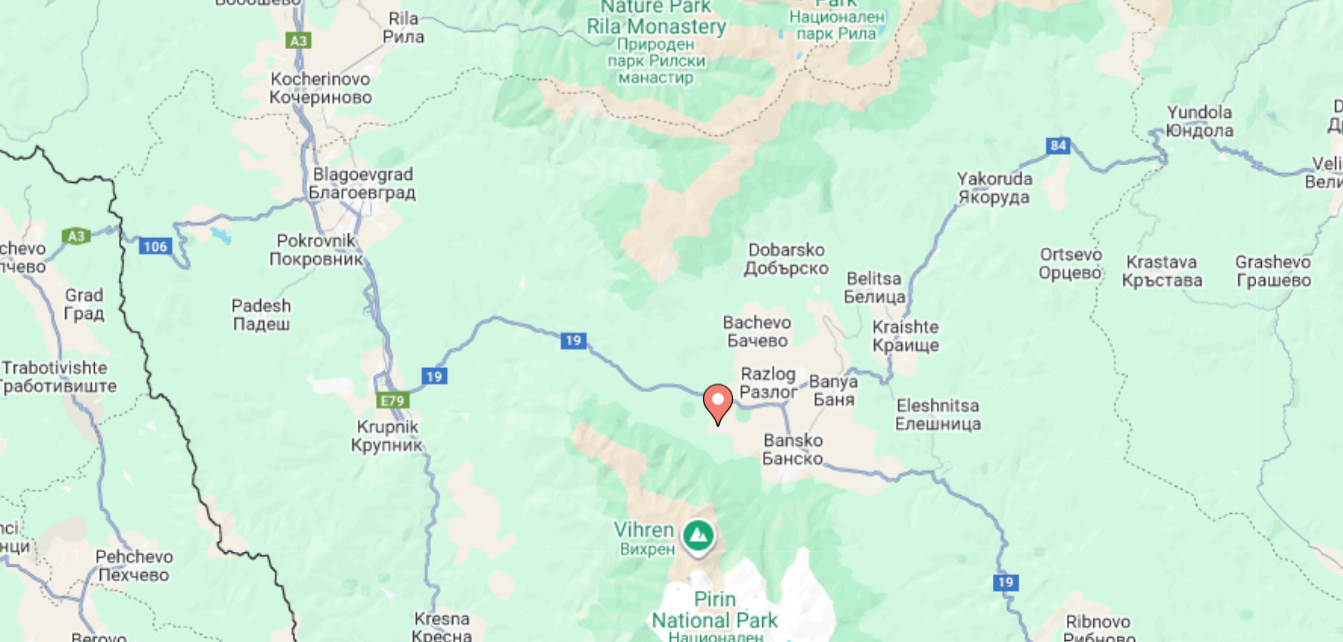 click 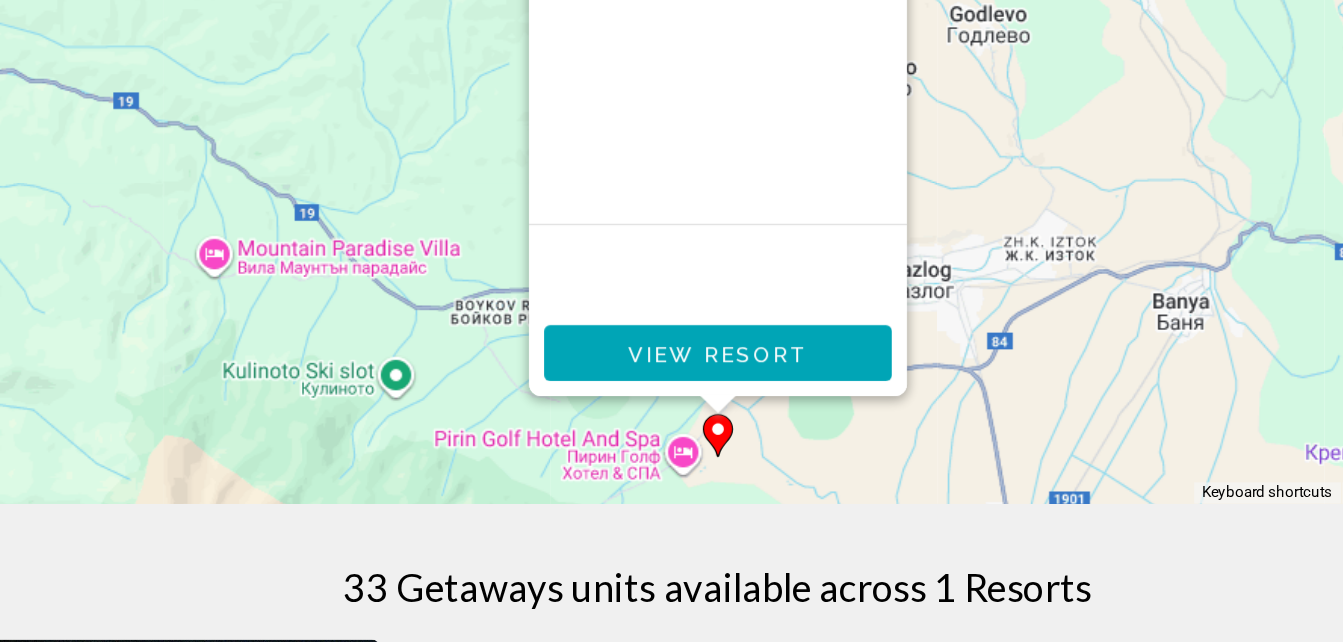scroll, scrollTop: 251, scrollLeft: 0, axis: vertical 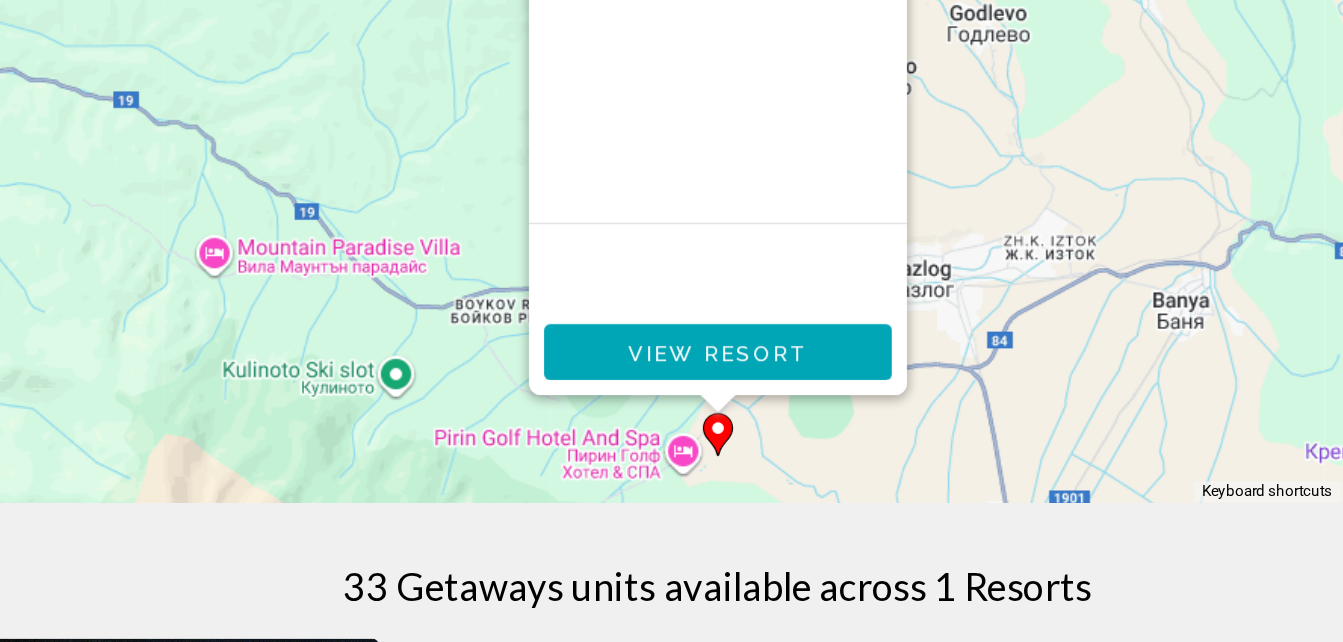 click on "View Resort" at bounding box center (671, 450) 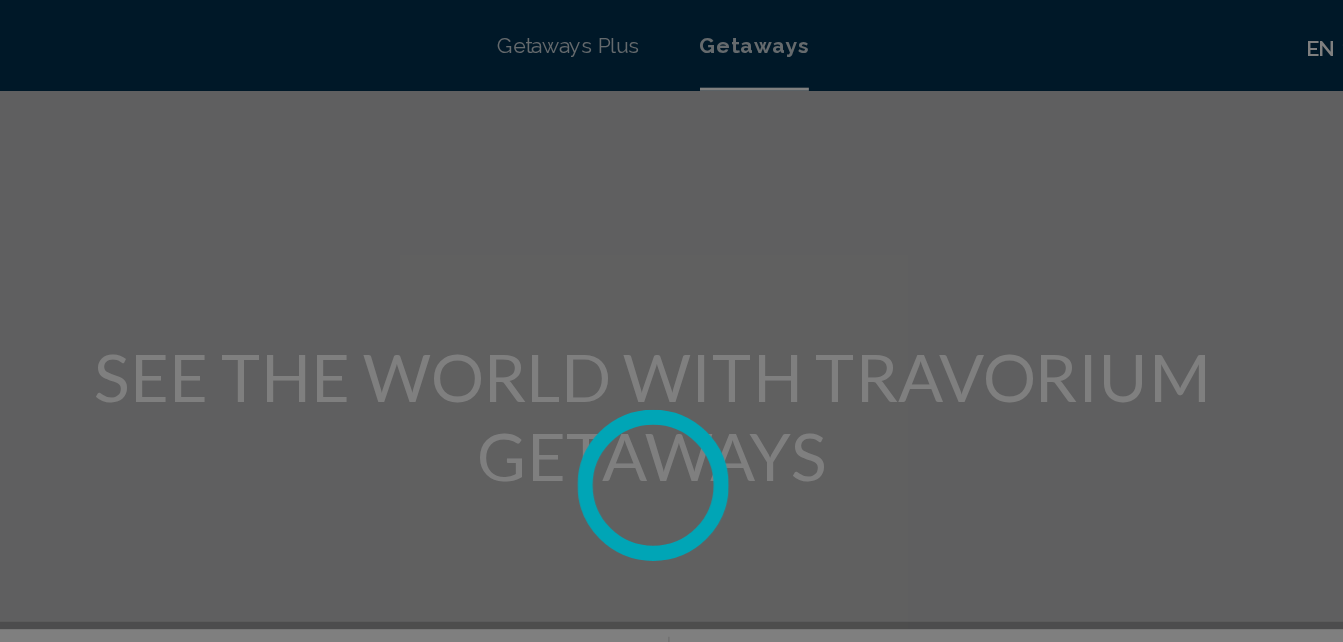 scroll, scrollTop: 0, scrollLeft: 0, axis: both 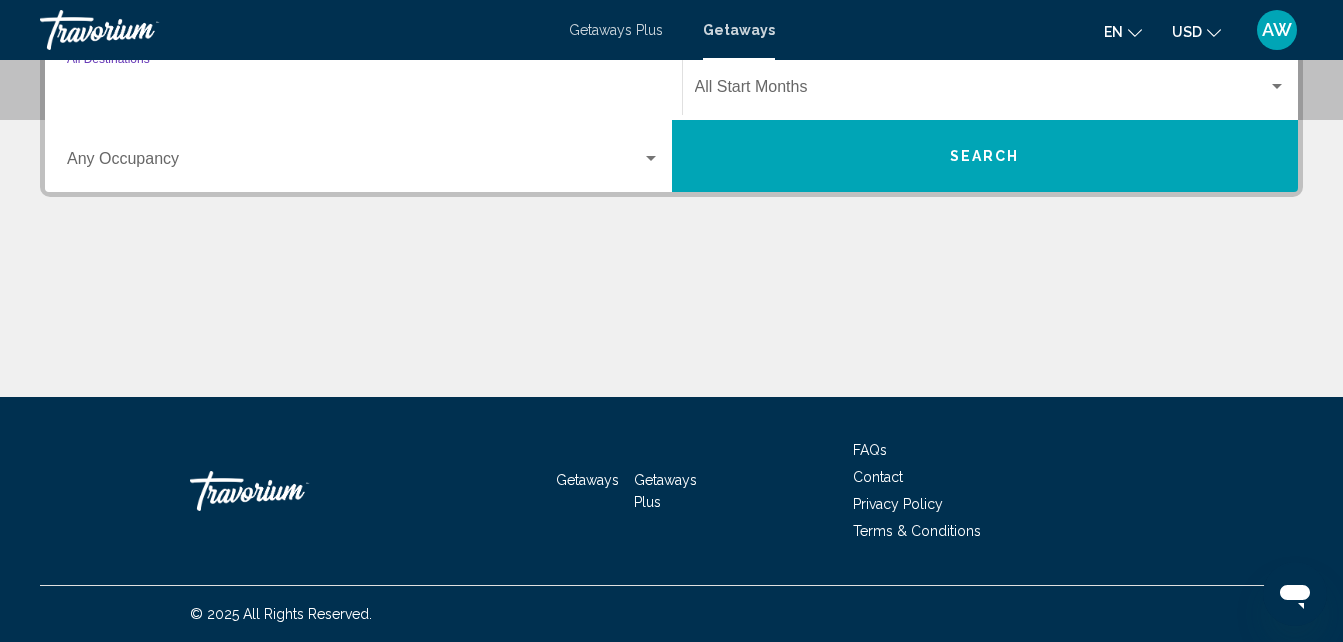 click on "Destination All Destinations" at bounding box center [363, 91] 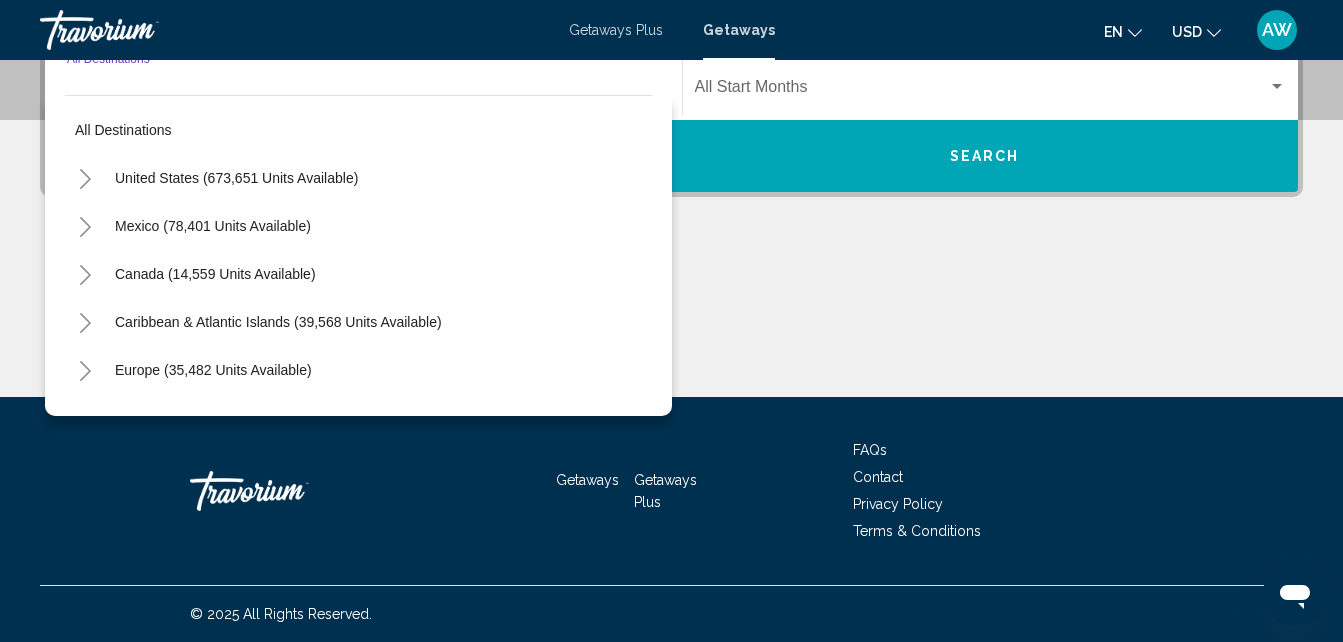 scroll, scrollTop: 458, scrollLeft: 0, axis: vertical 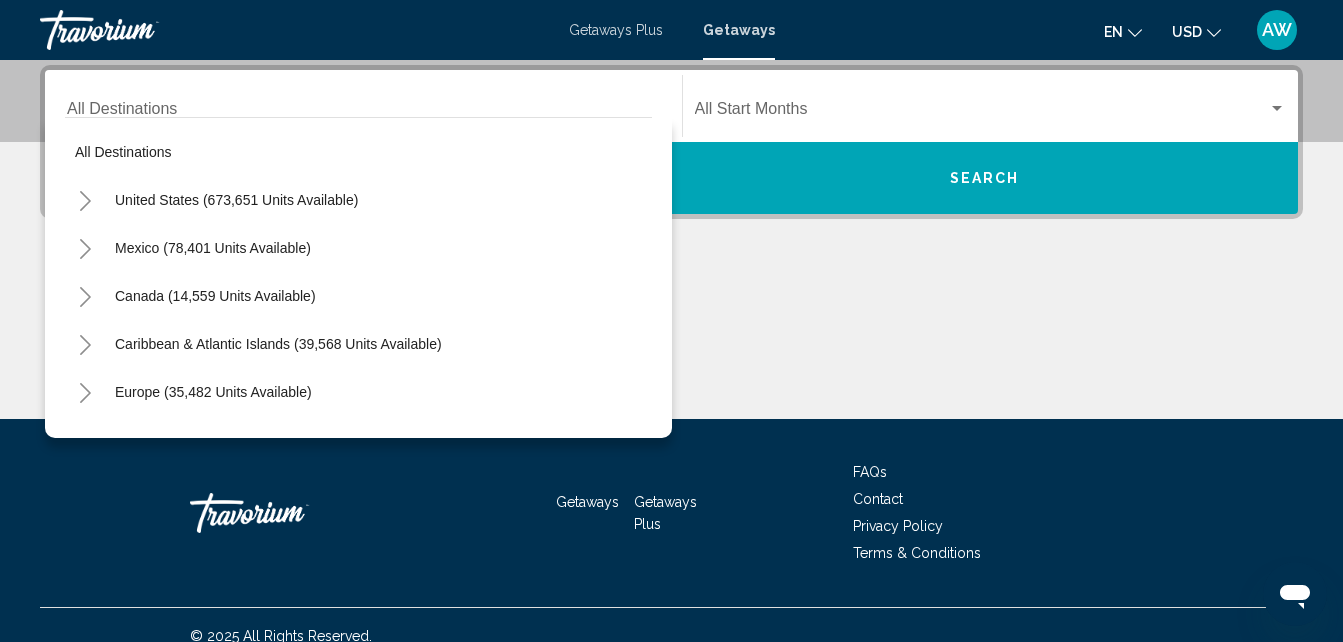click on "Destination All Destinations" at bounding box center (363, 106) 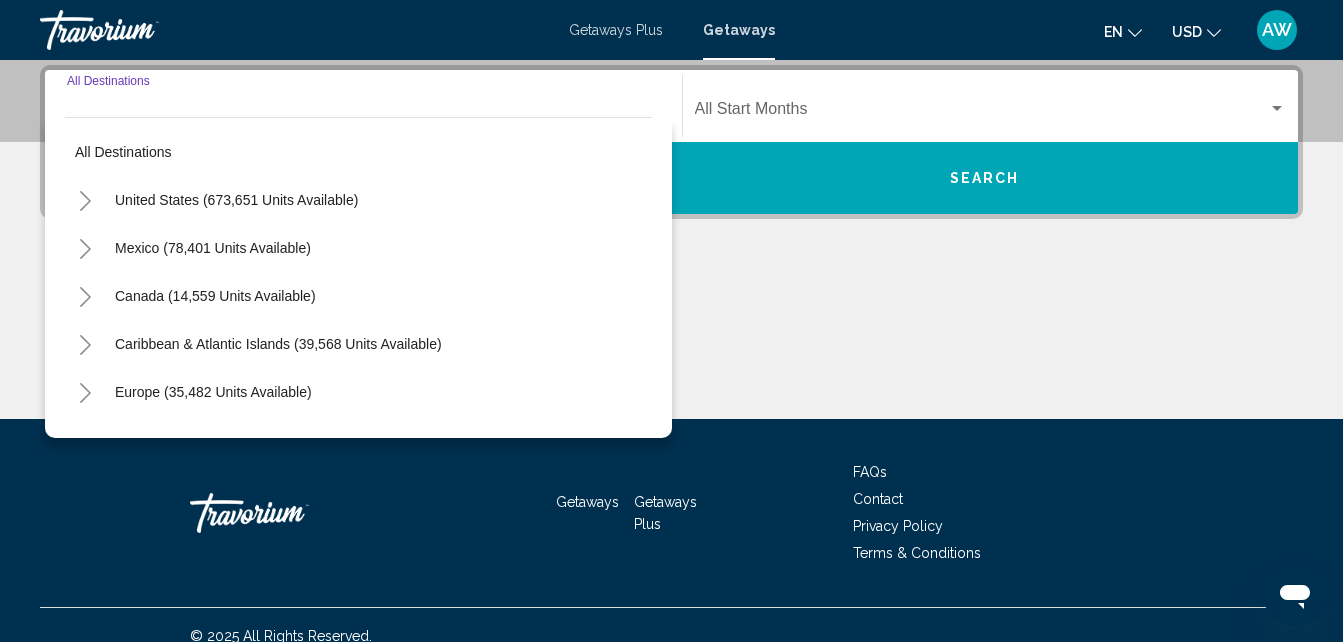 click on "Destination All Destinations" at bounding box center (363, 106) 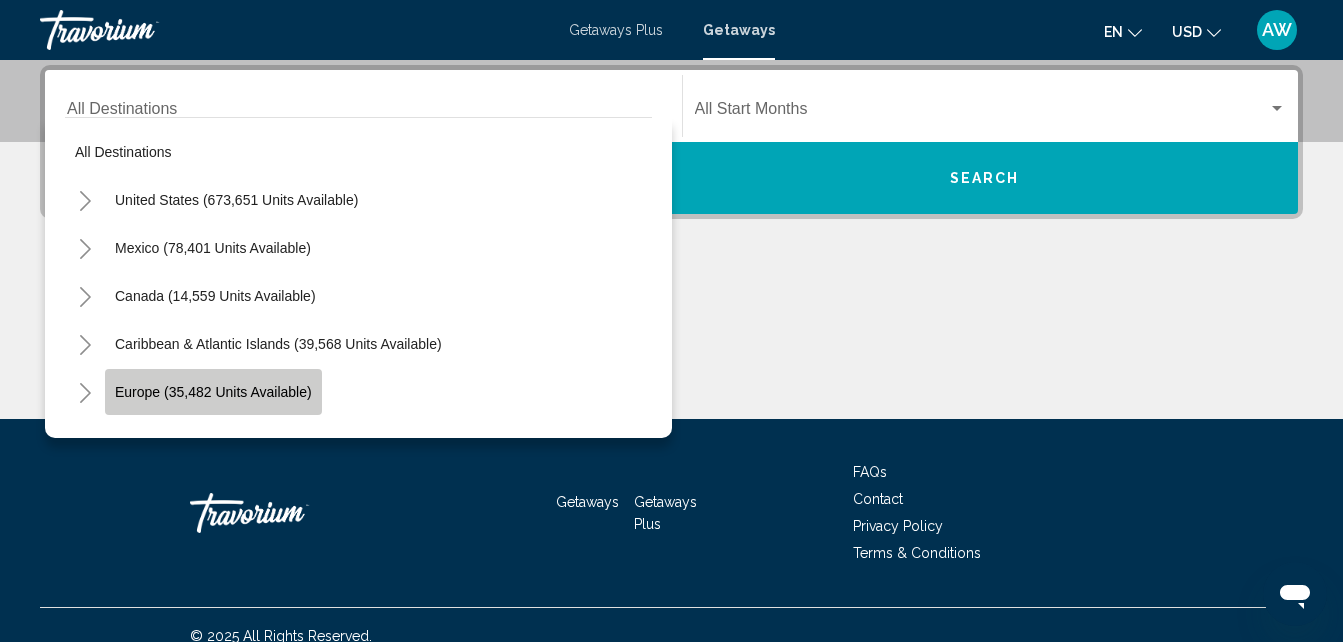 click on "Europe (35,482 units available)" 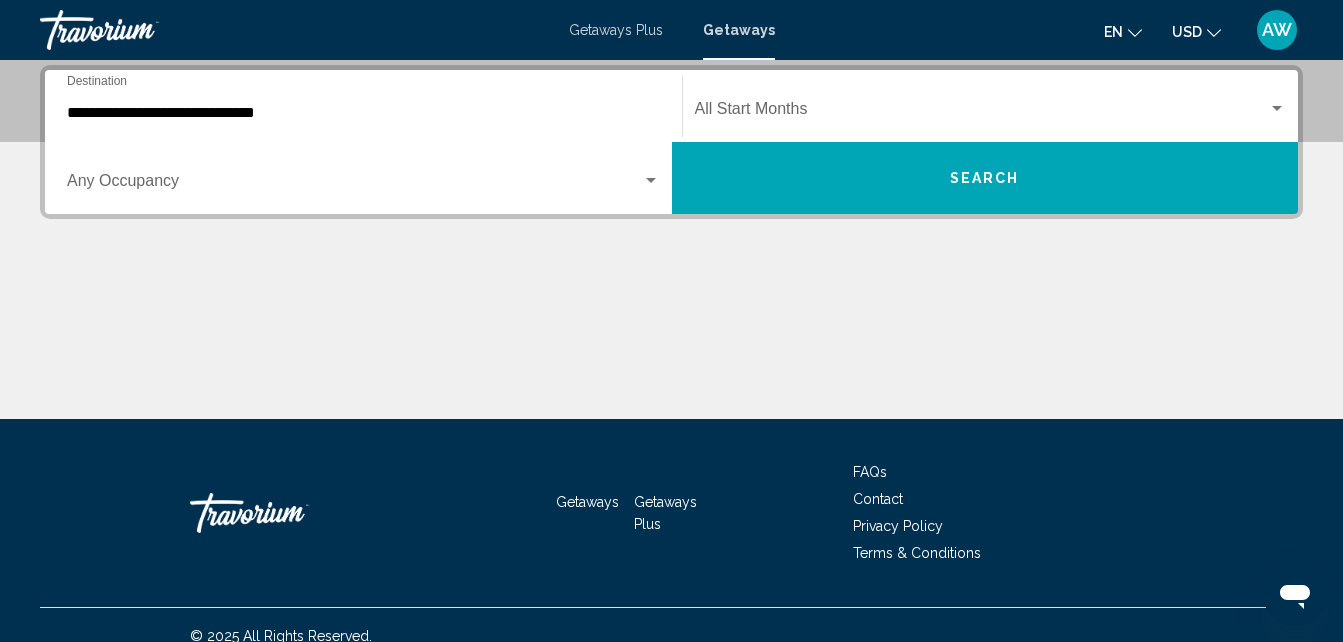 click on "Occupancy Any Occupancy" at bounding box center (363, 178) 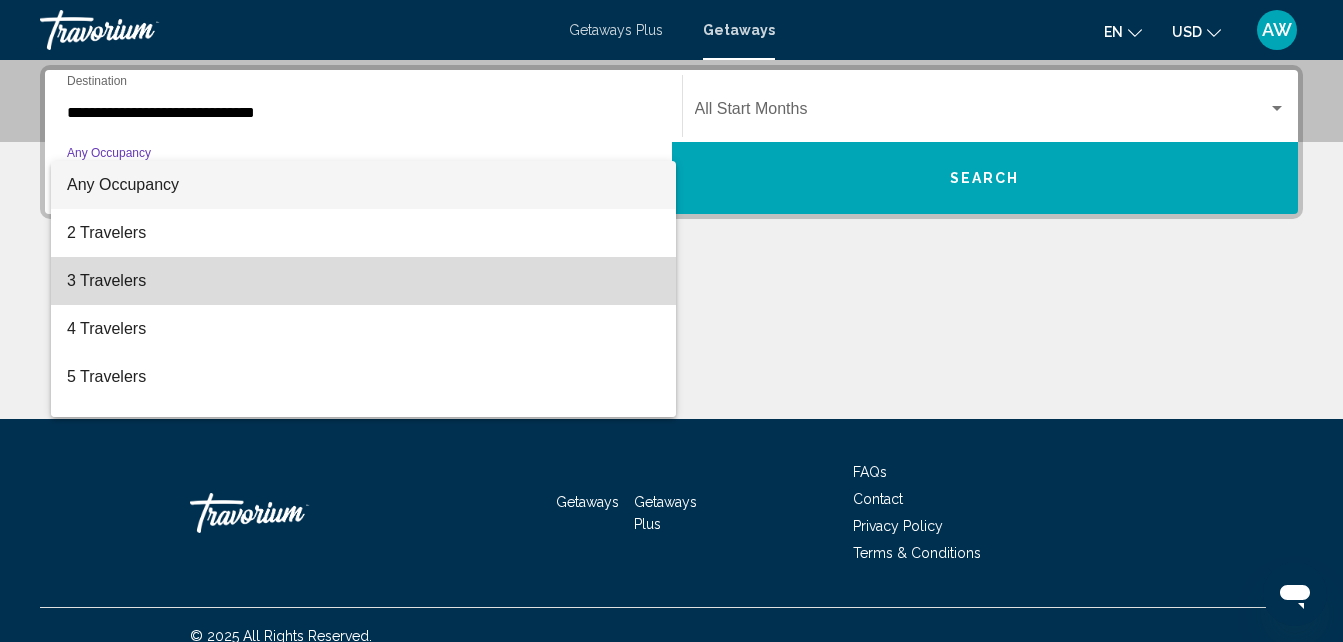 click on "3 Travelers" at bounding box center [363, 281] 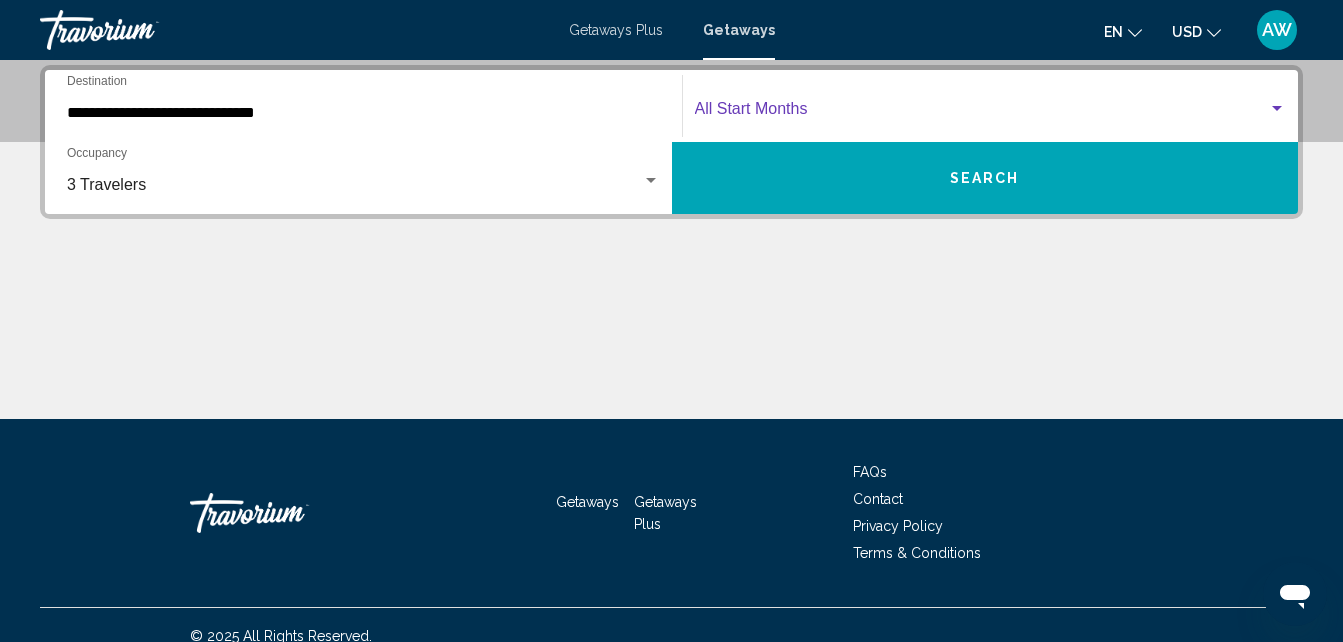 click at bounding box center (982, 113) 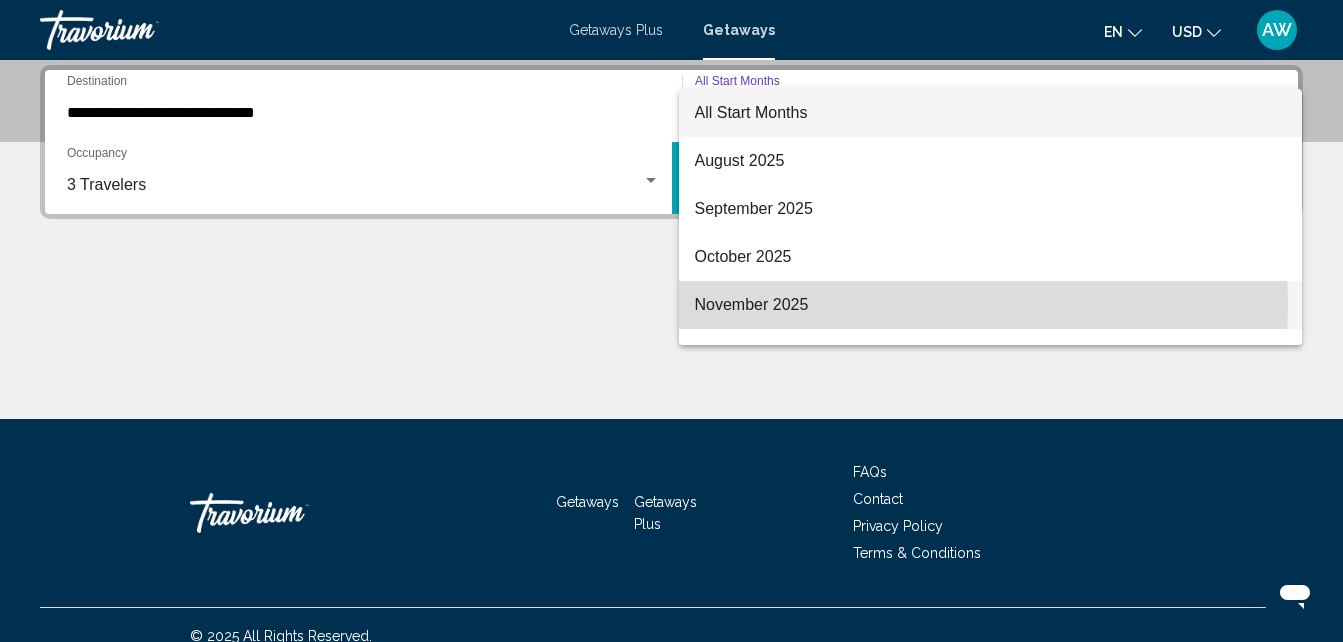 click on "November 2025" at bounding box center (991, 305) 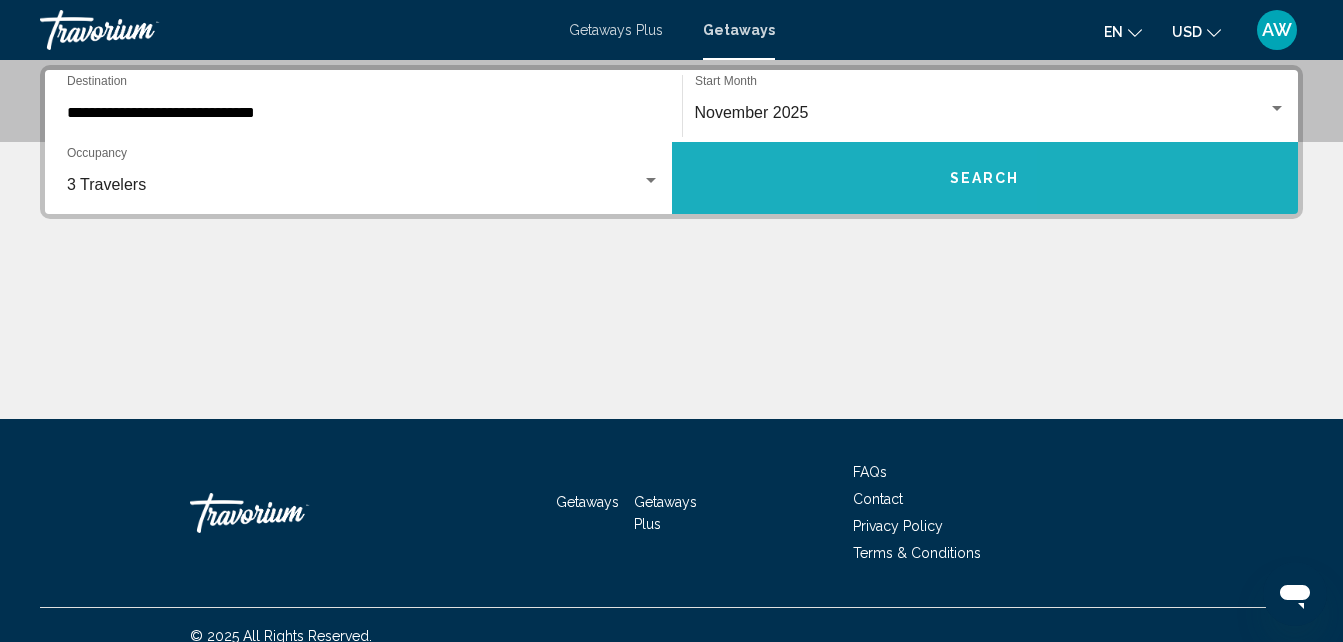 click on "Search" at bounding box center [985, 178] 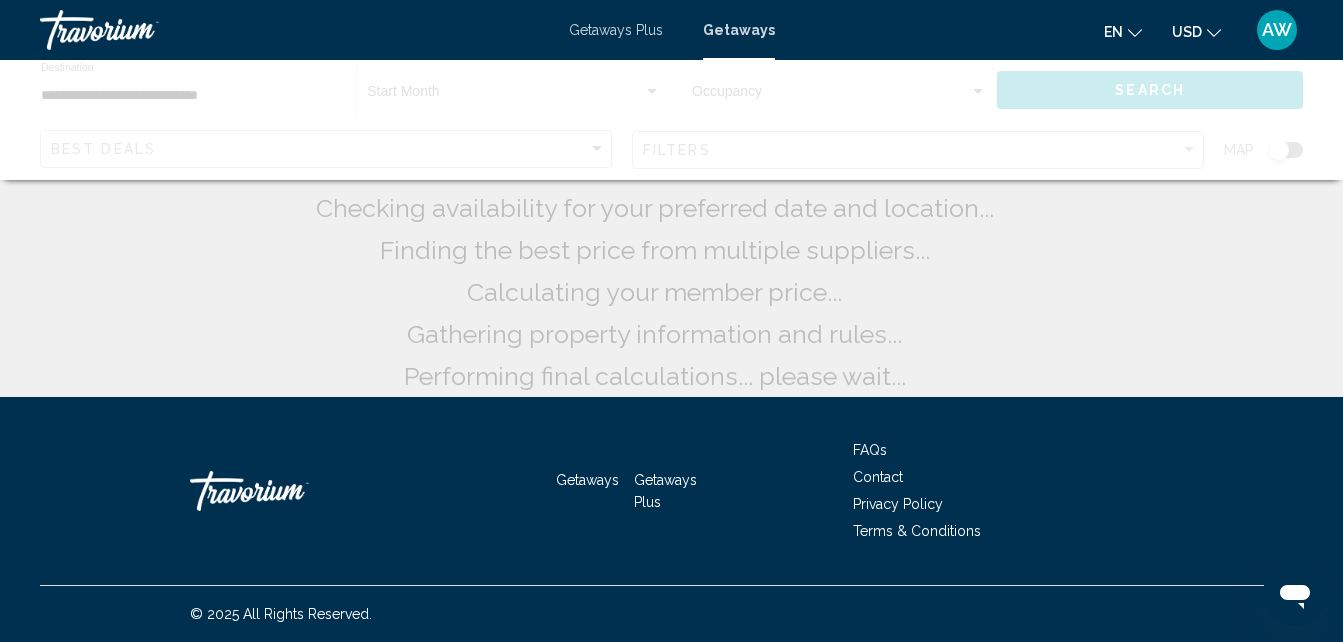 scroll, scrollTop: 0, scrollLeft: 0, axis: both 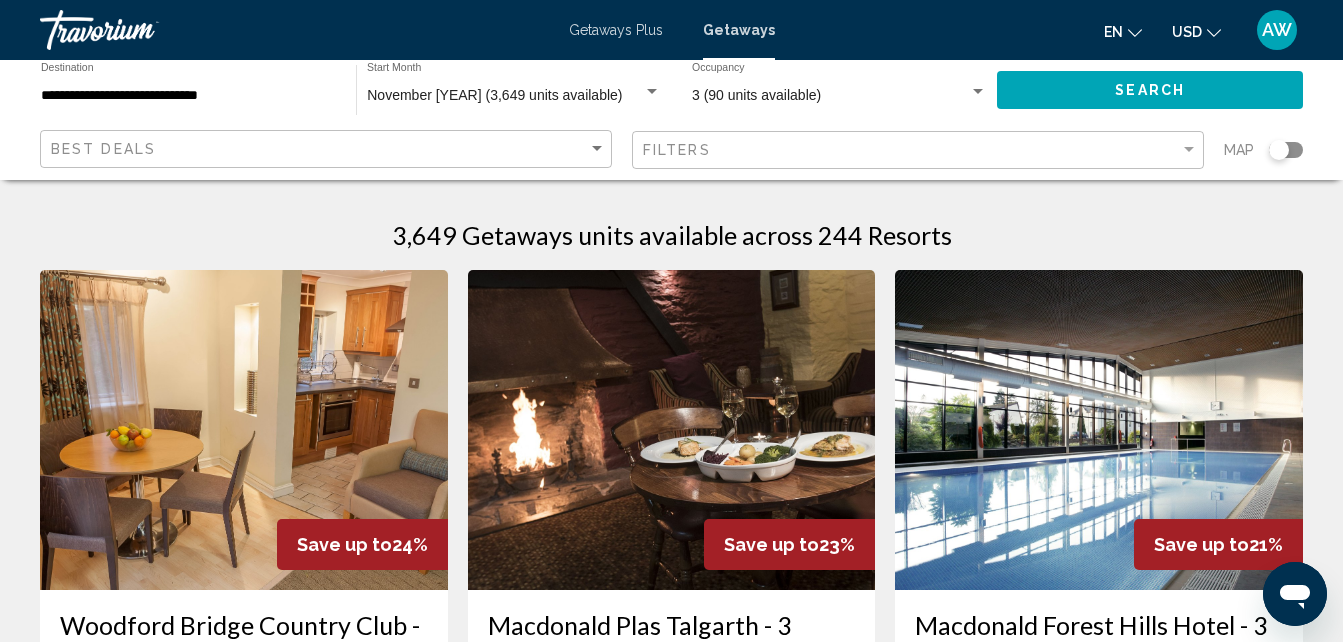 click 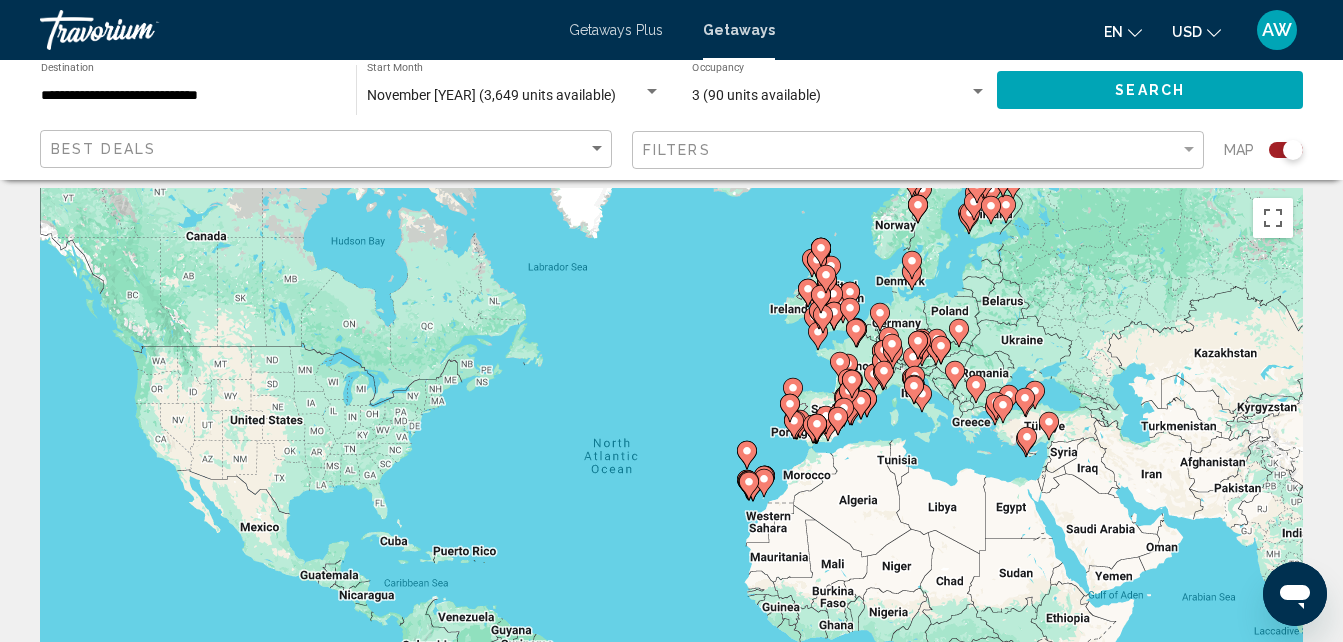 scroll, scrollTop: 0, scrollLeft: 0, axis: both 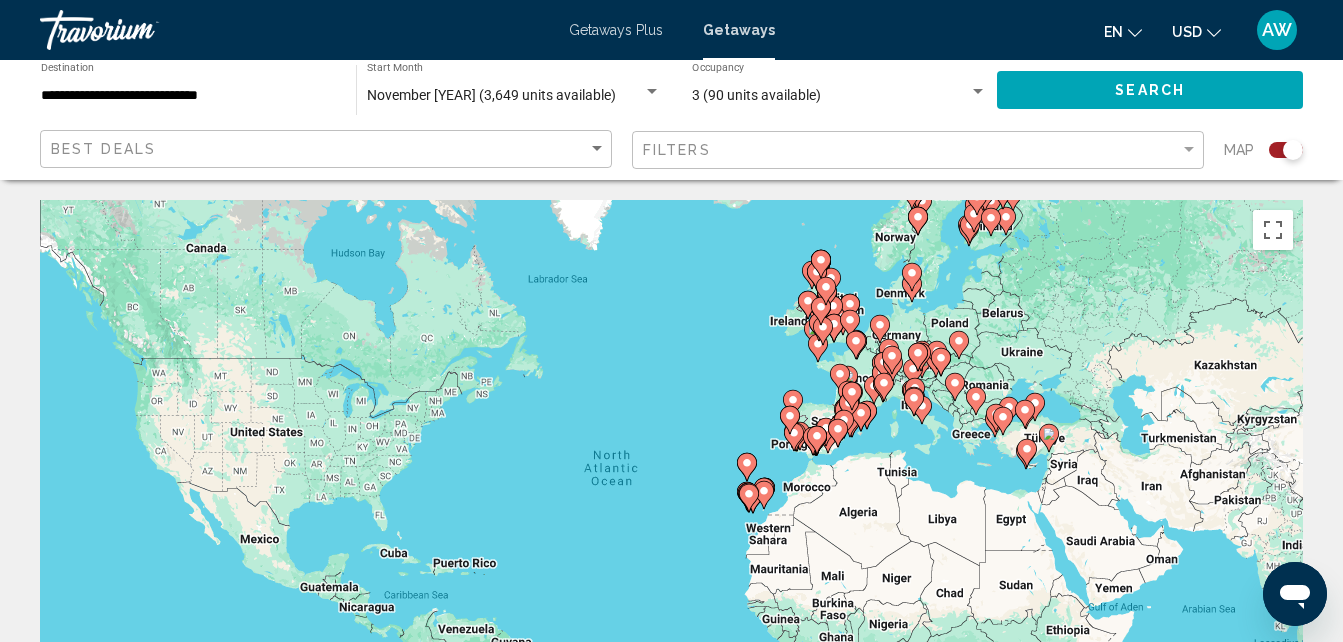 click 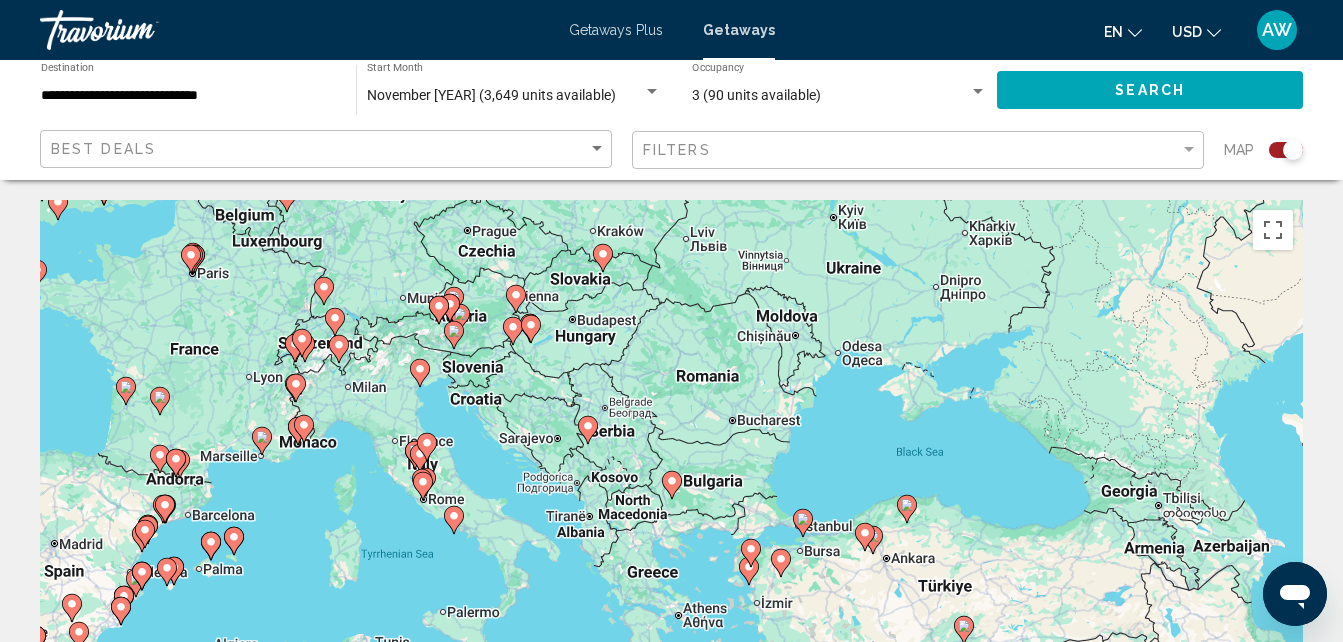 click 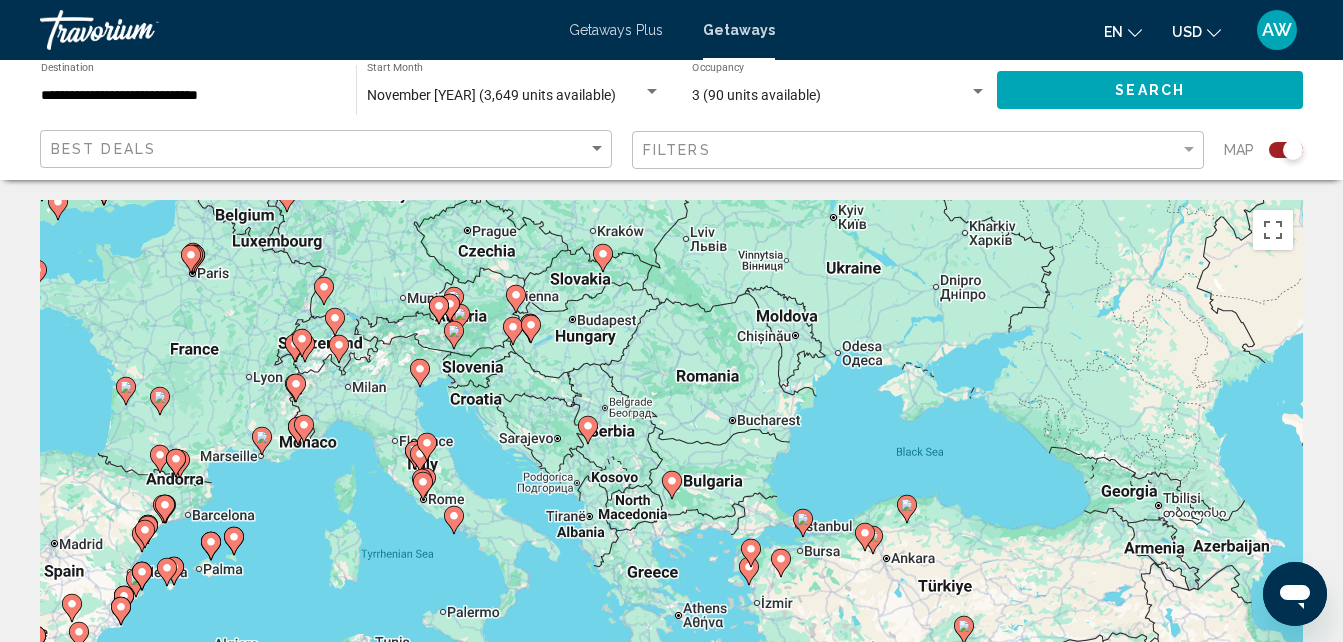 type on "**********" 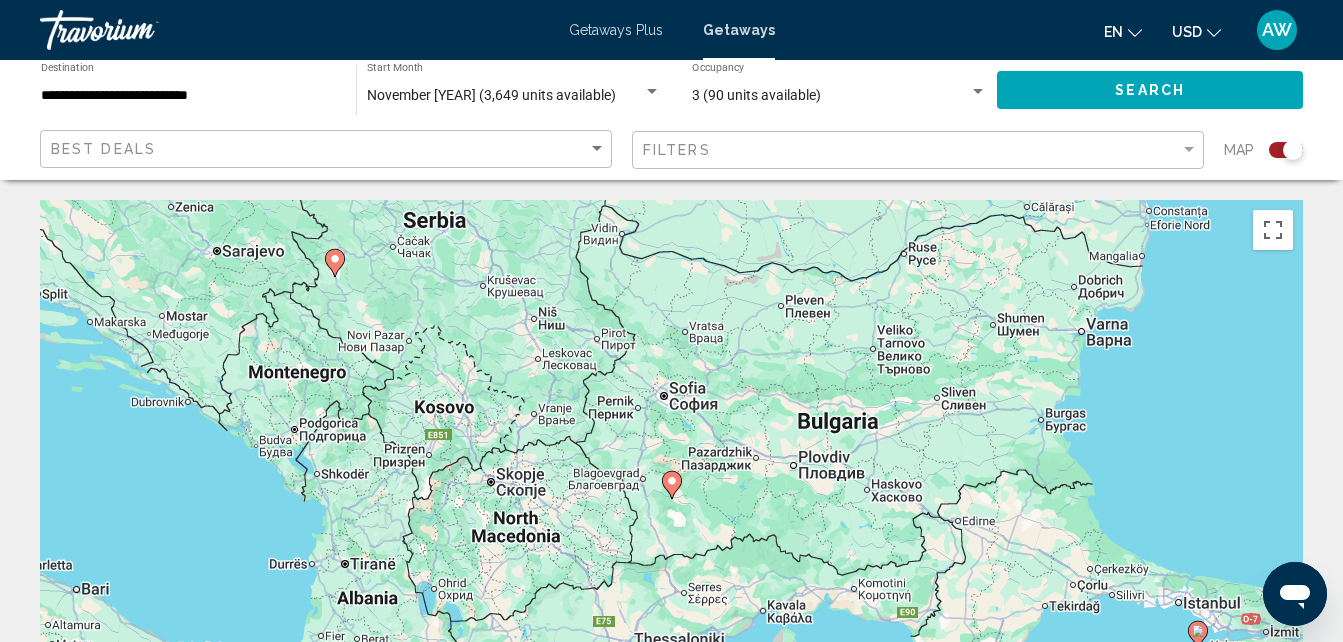 click 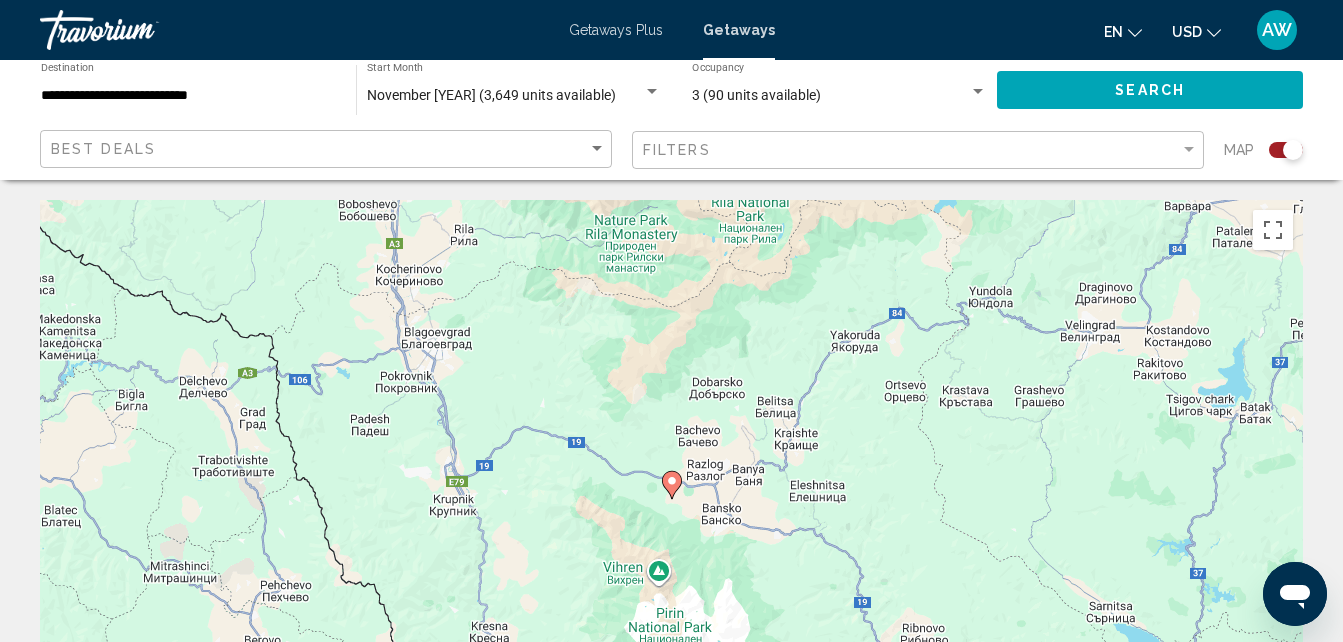 click 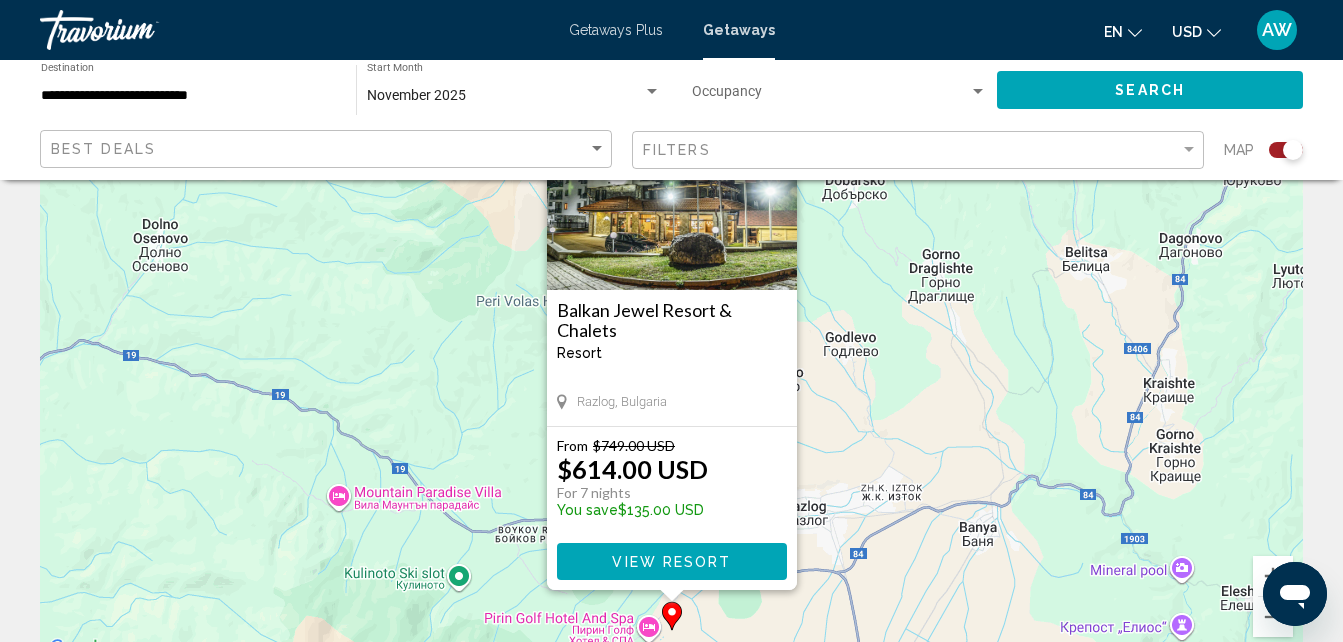 scroll, scrollTop: 141, scrollLeft: 0, axis: vertical 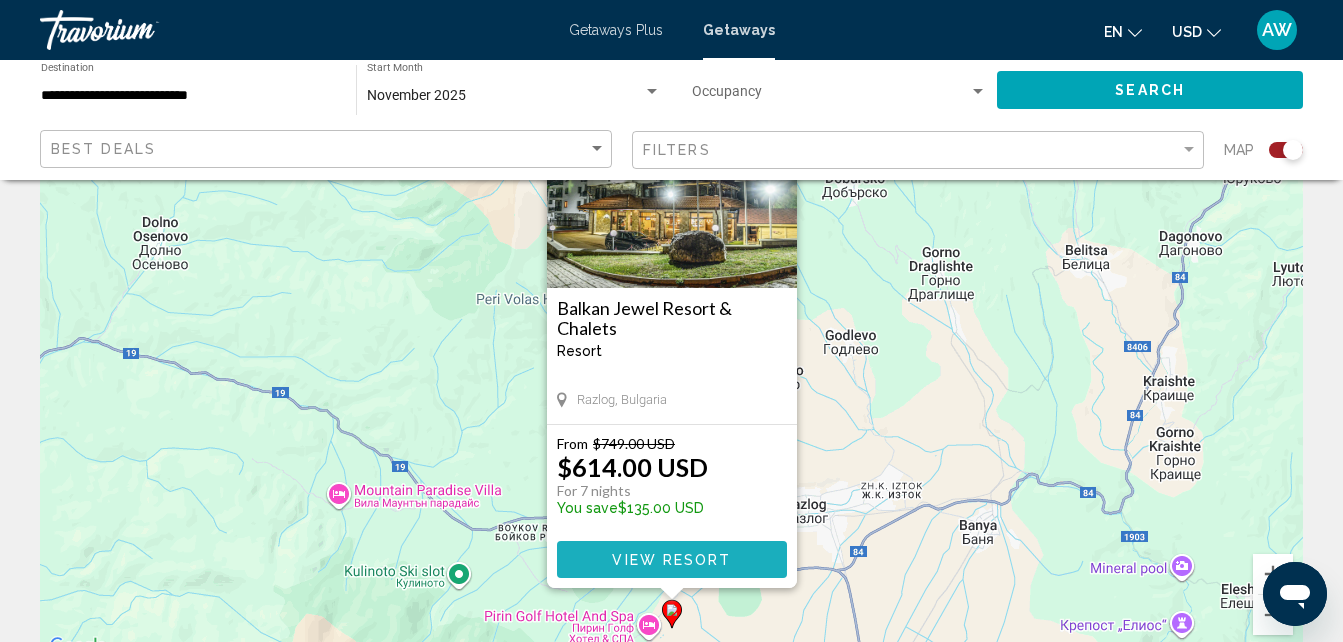 click on "View Resort" at bounding box center [671, 560] 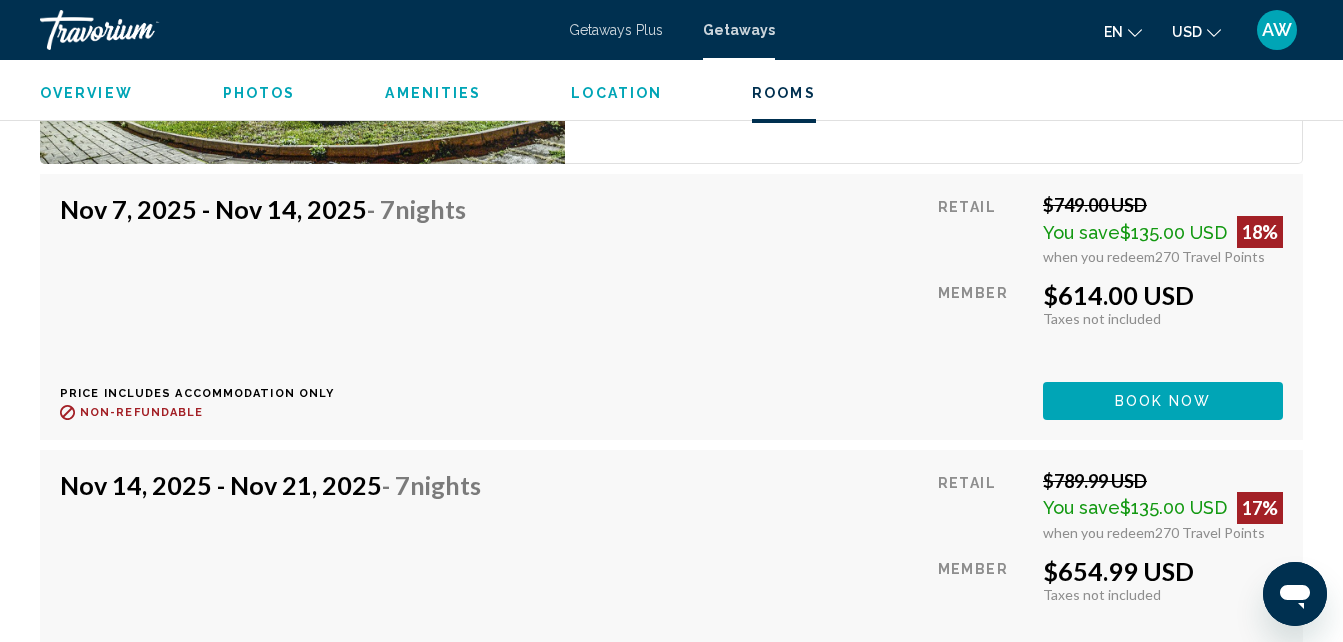 scroll, scrollTop: 3827, scrollLeft: 0, axis: vertical 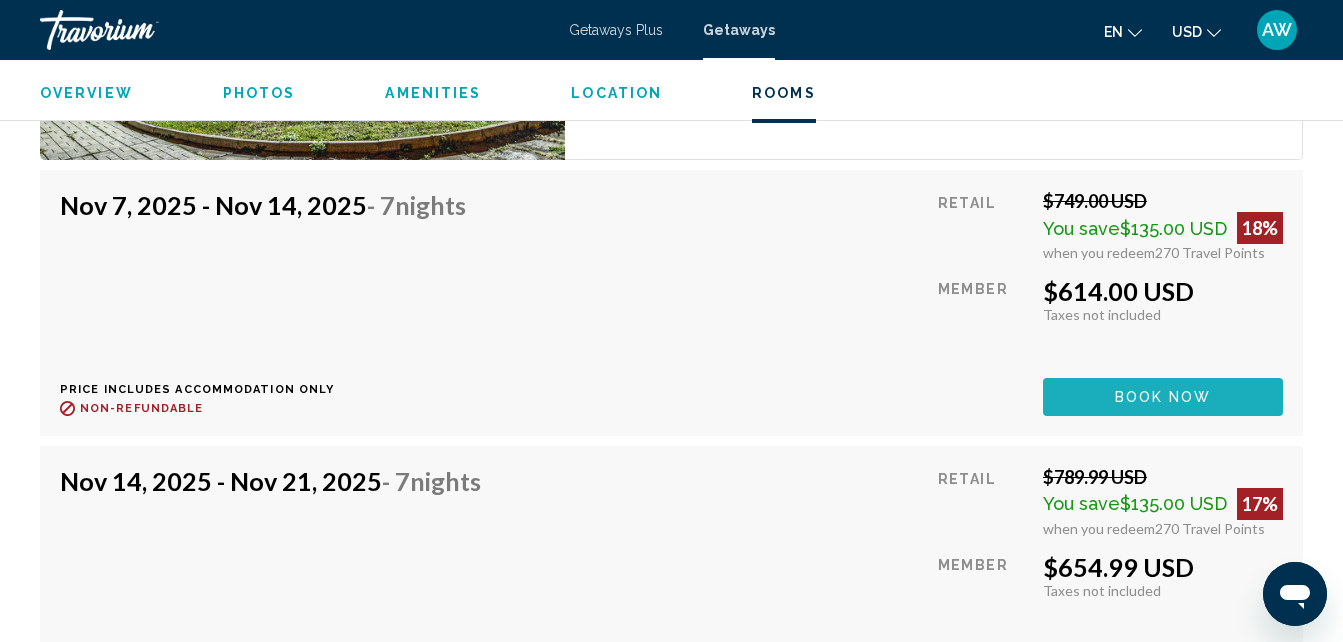 click on "Book now" at bounding box center [1163, 396] 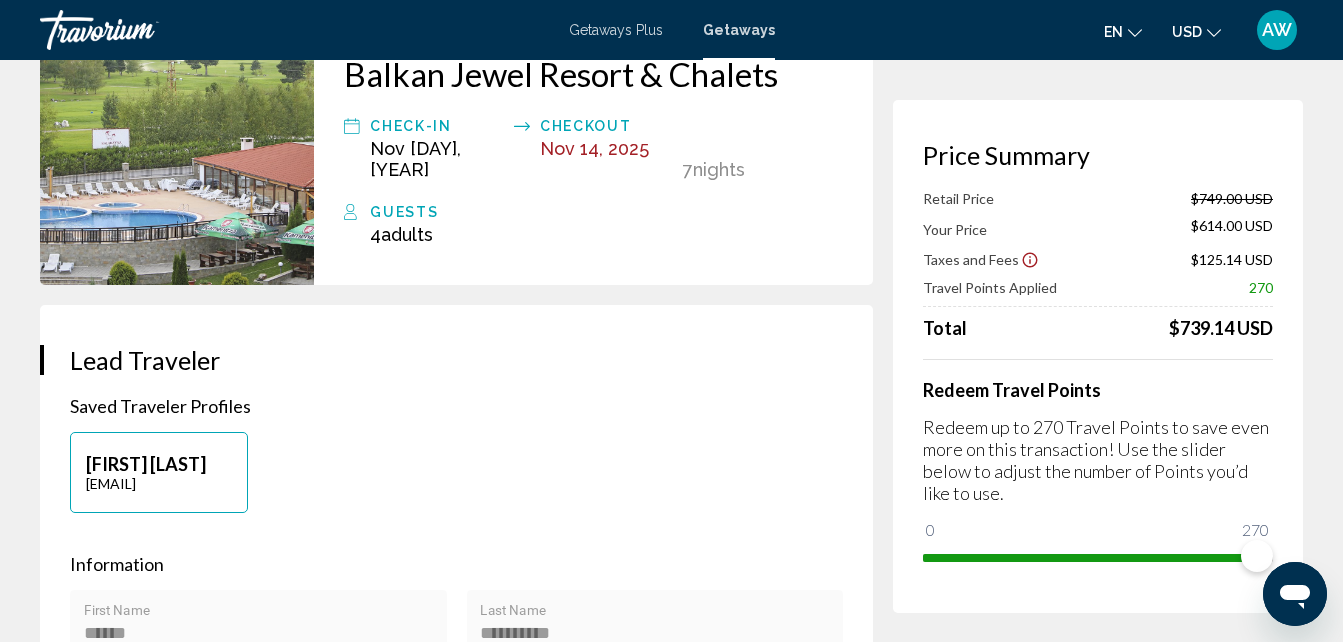 scroll, scrollTop: 0, scrollLeft: 0, axis: both 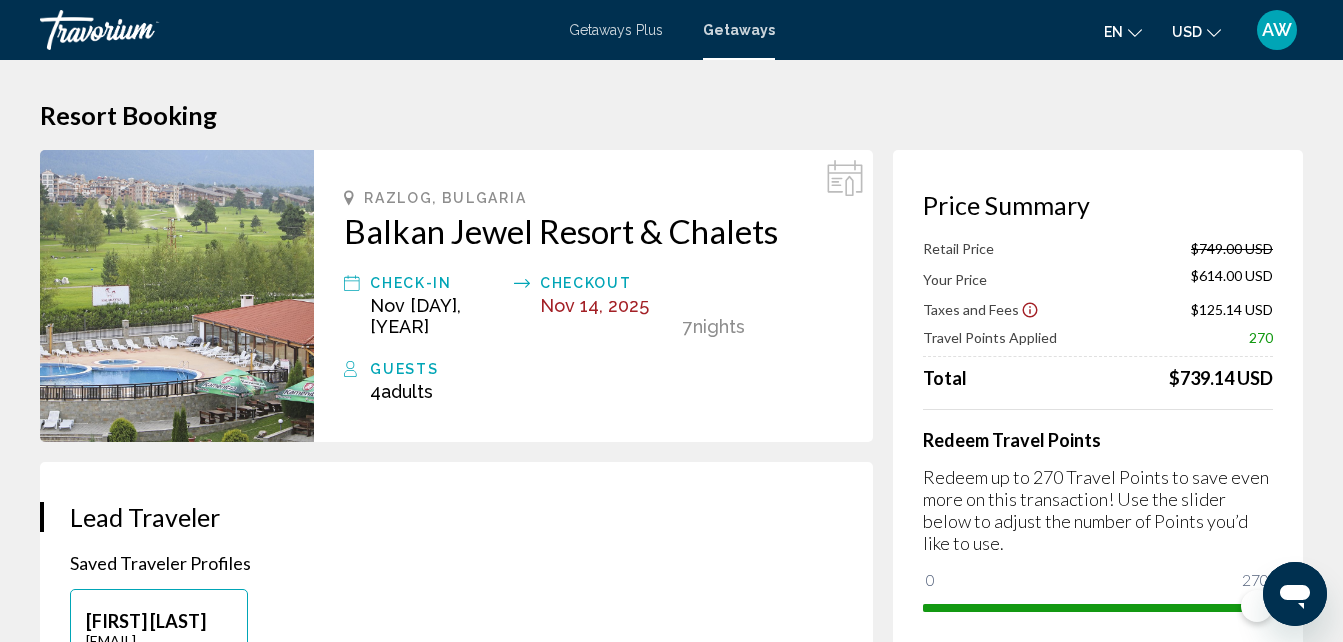 click on "Getaways Plus" at bounding box center [616, 30] 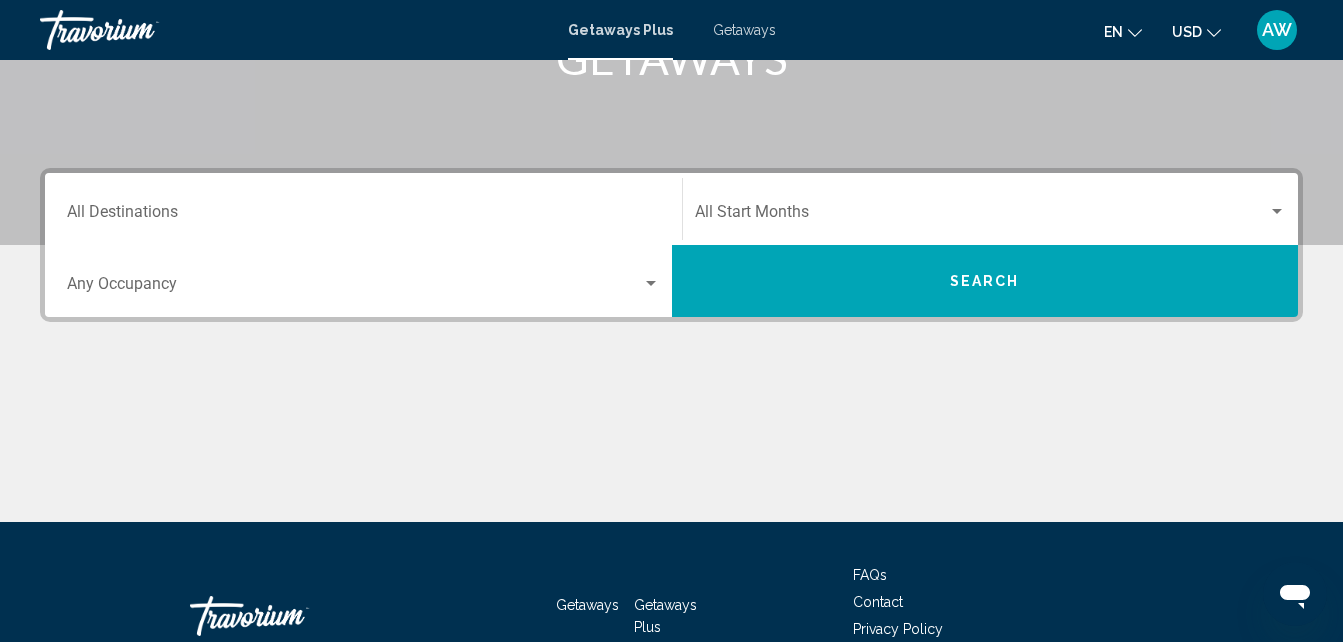 scroll, scrollTop: 356, scrollLeft: 0, axis: vertical 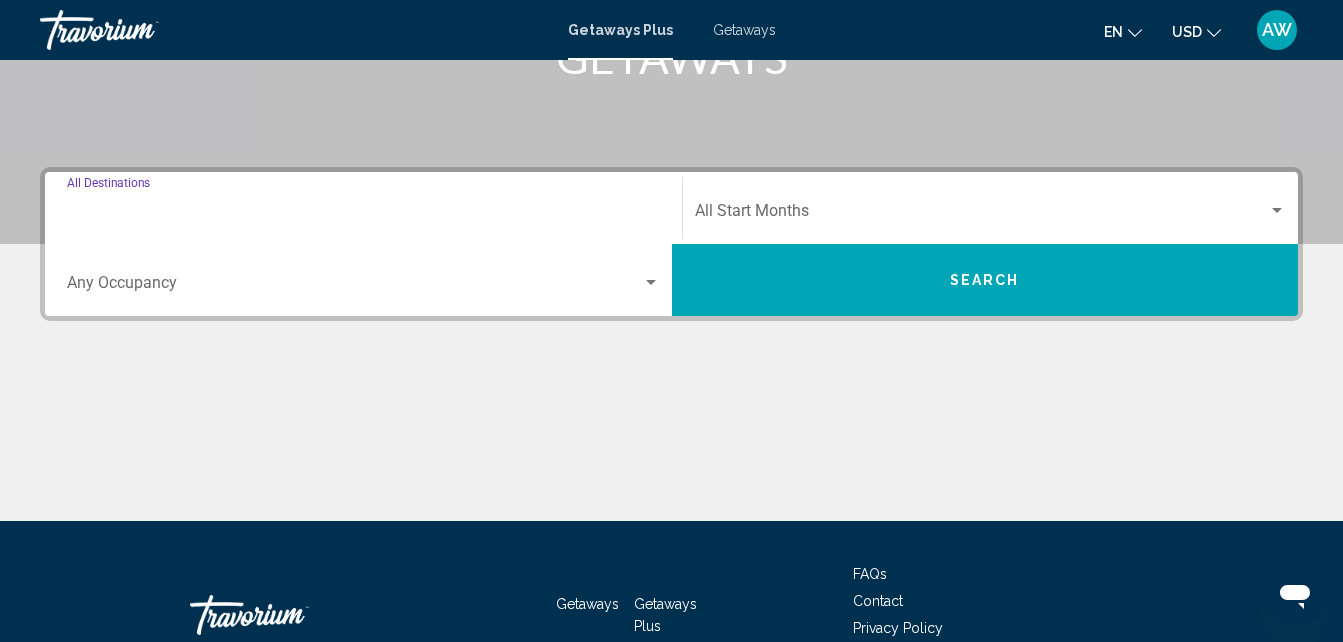 click on "Destination All Destinations" at bounding box center (363, 215) 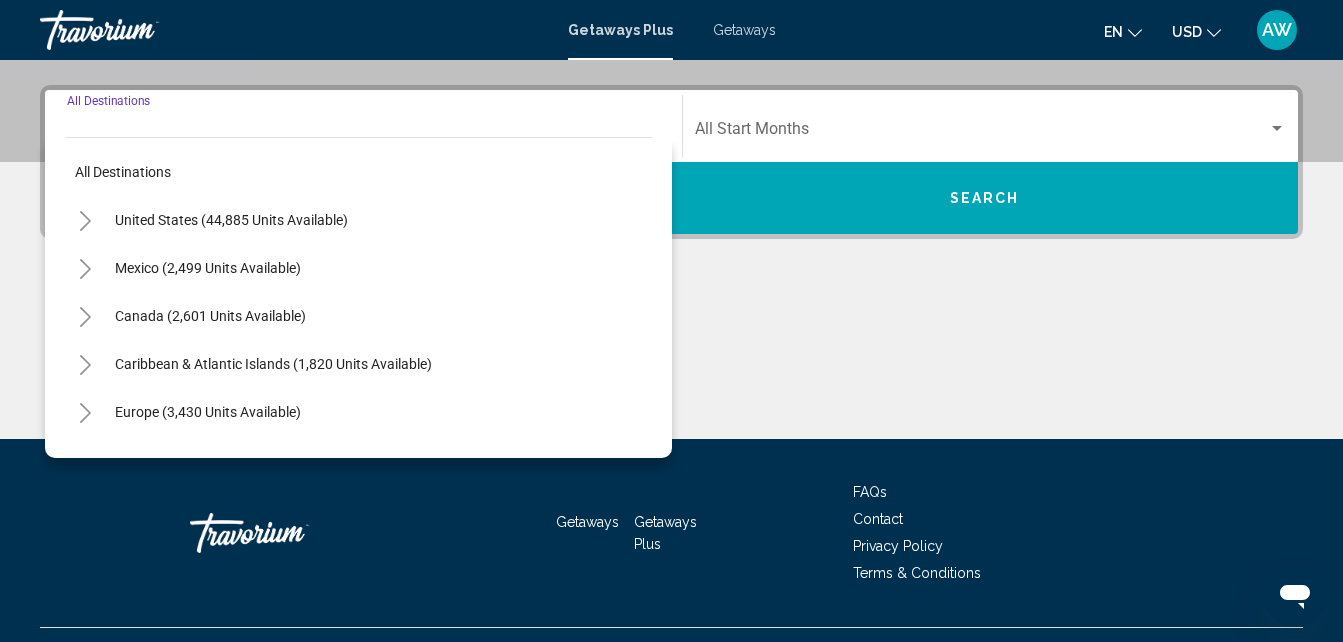 scroll, scrollTop: 458, scrollLeft: 0, axis: vertical 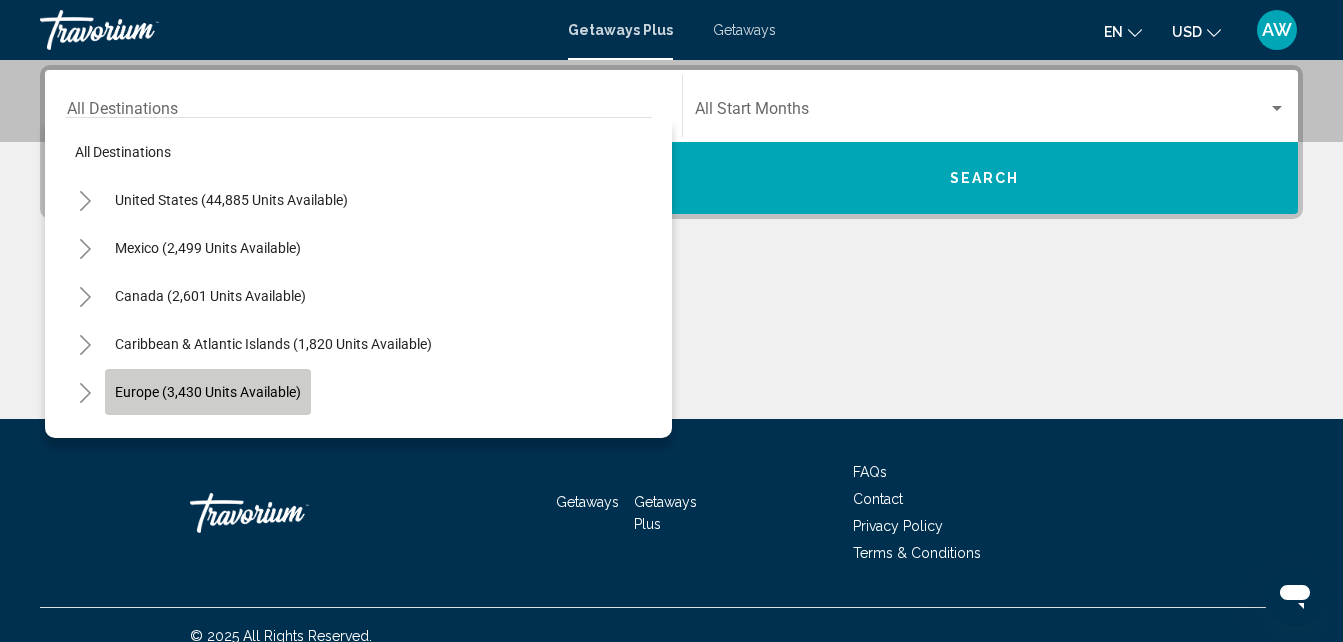 click on "Europe (3,430 units available)" 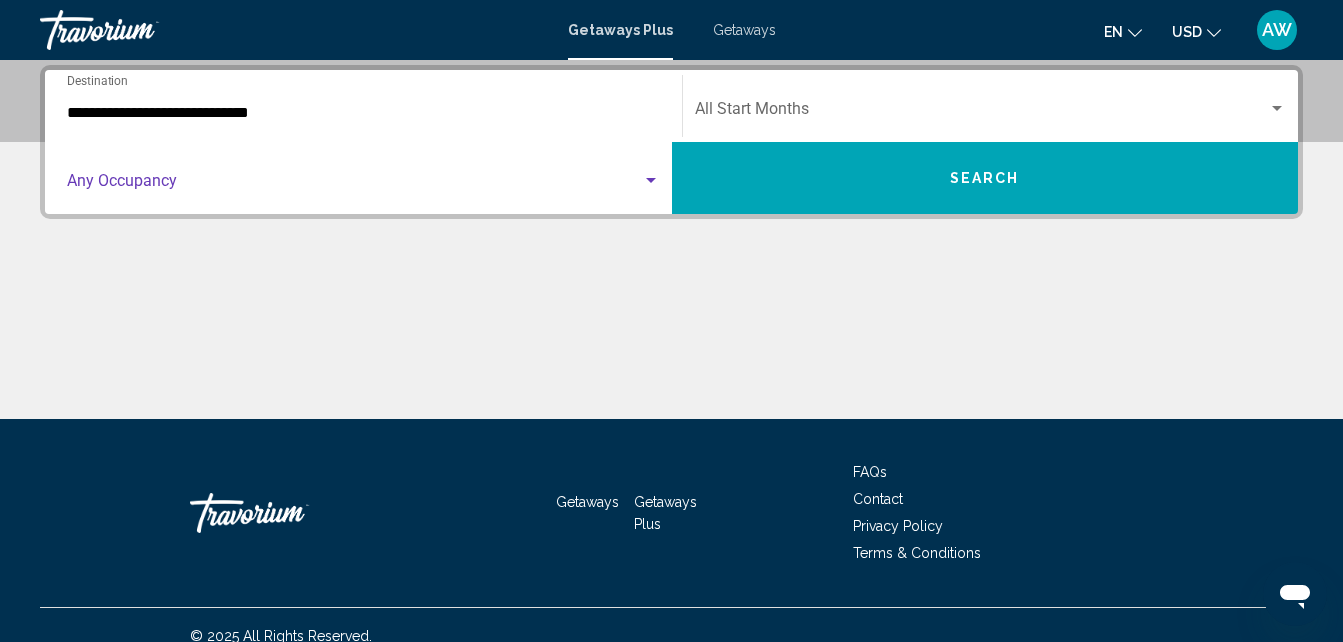 click at bounding box center (354, 185) 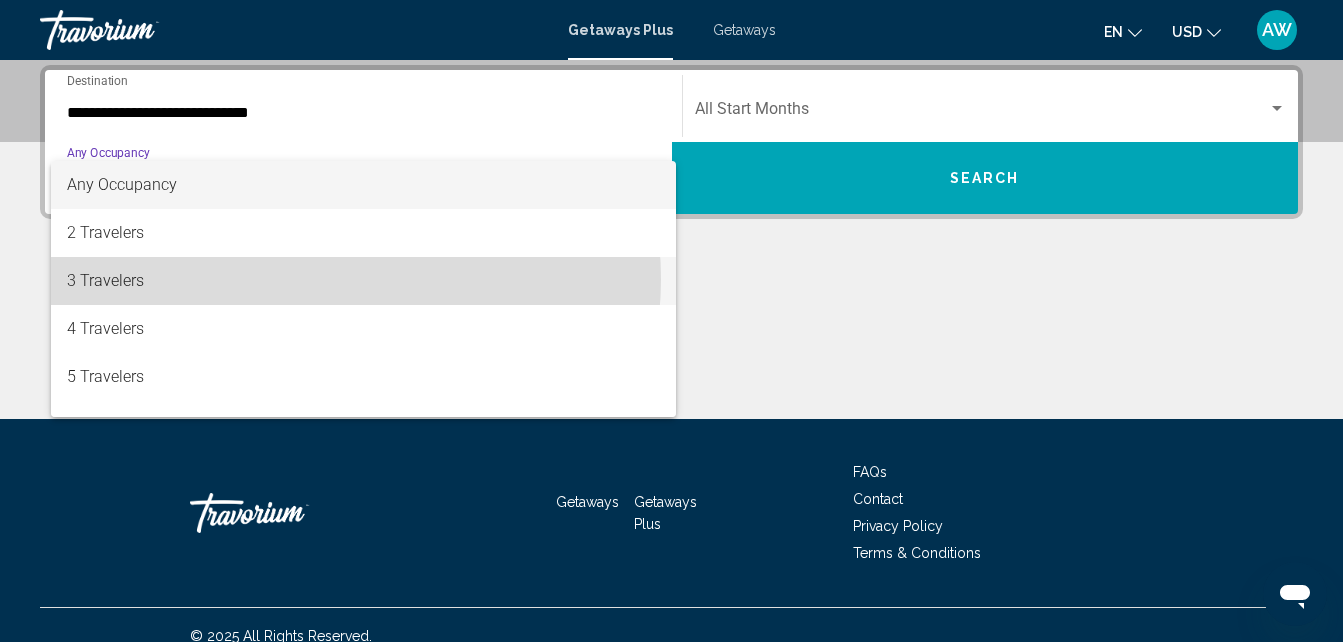 click on "3 Travelers" at bounding box center [363, 281] 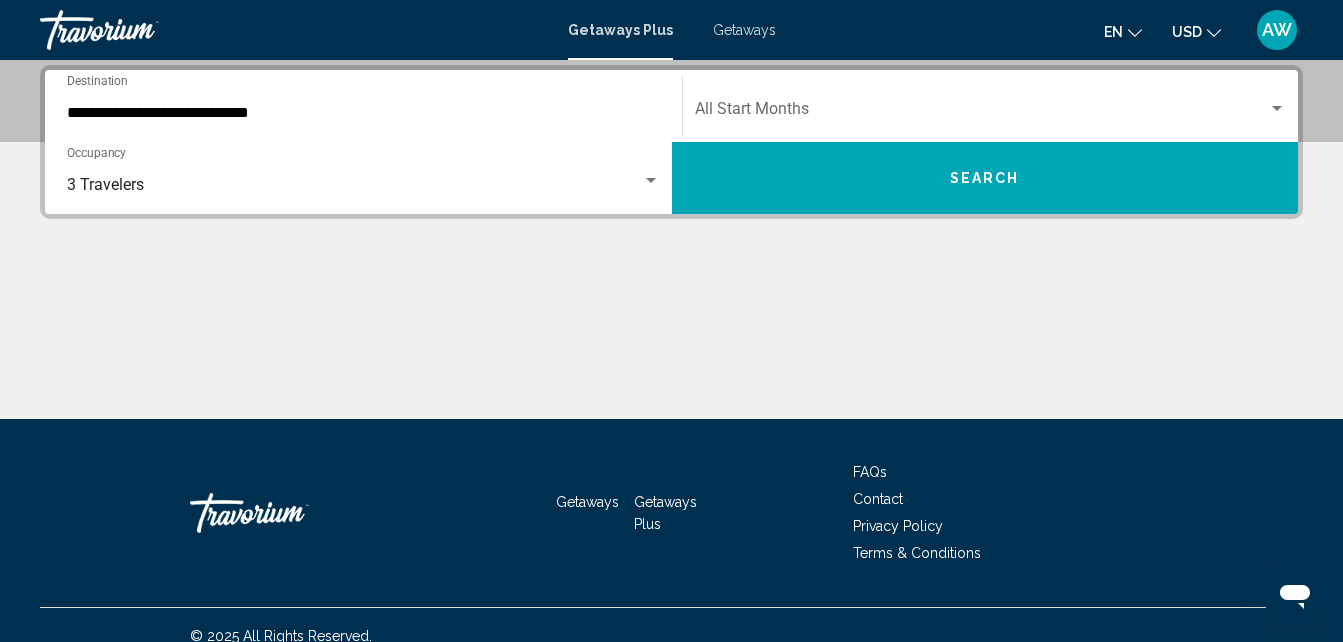 click on "Start Month All Start Months" 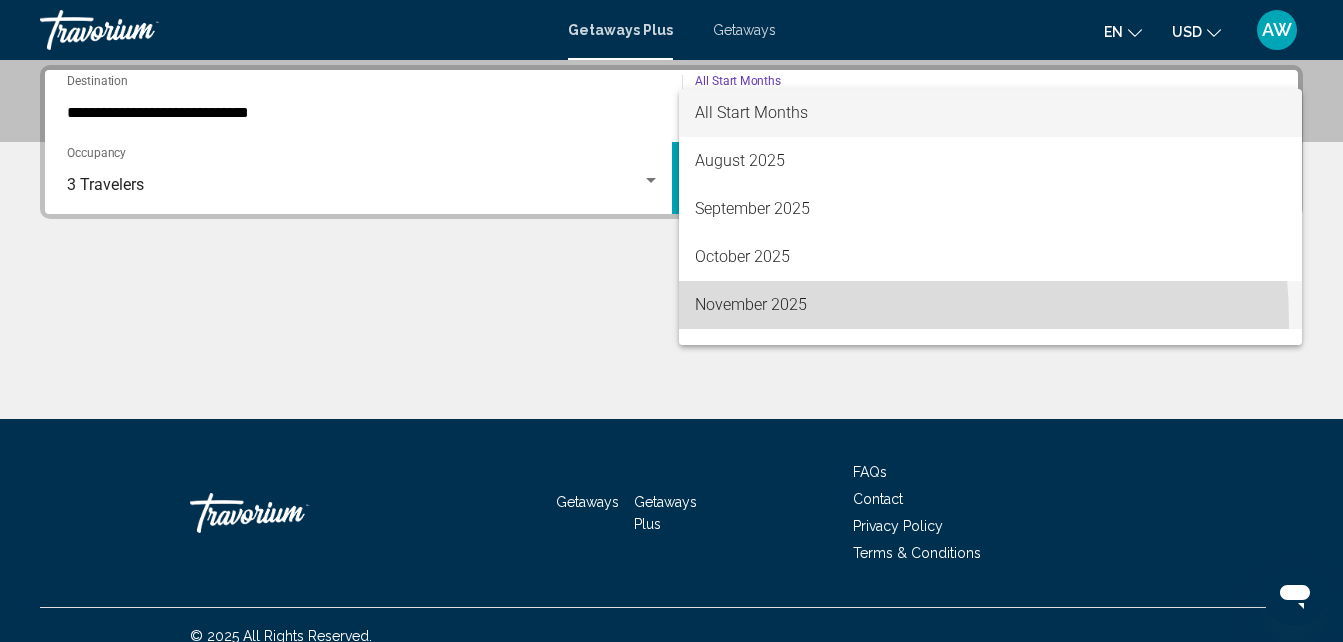 click on "November 2025" at bounding box center [991, 305] 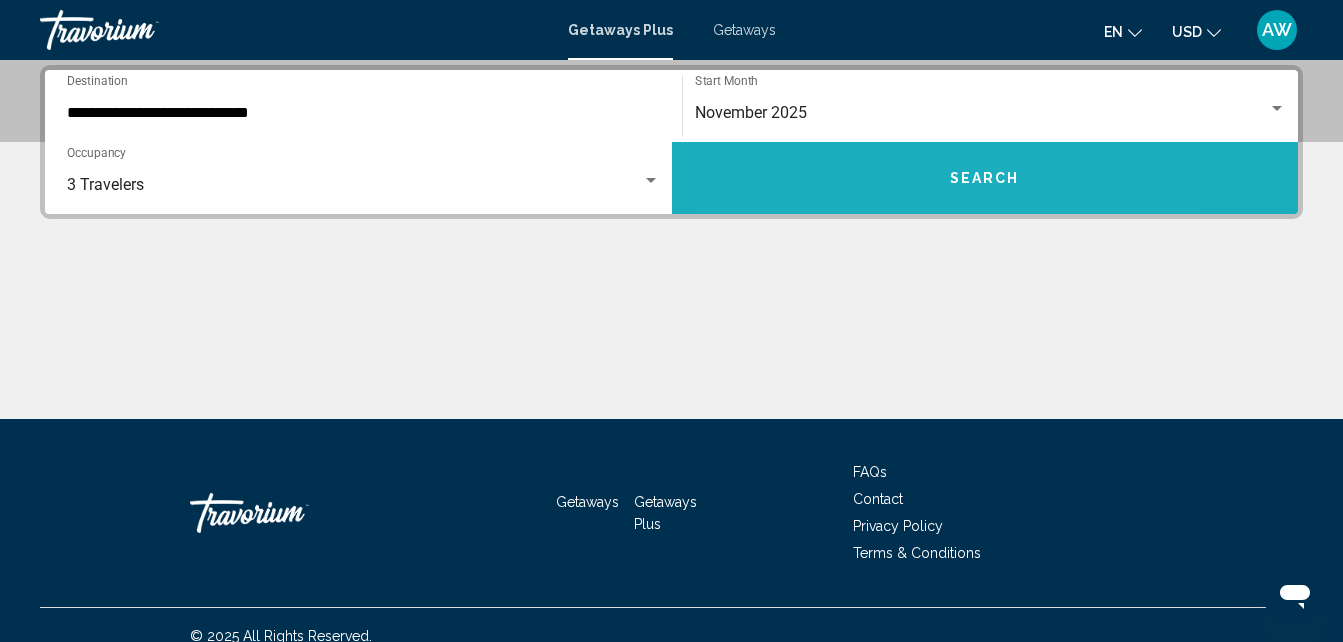 click on "Search" at bounding box center [985, 178] 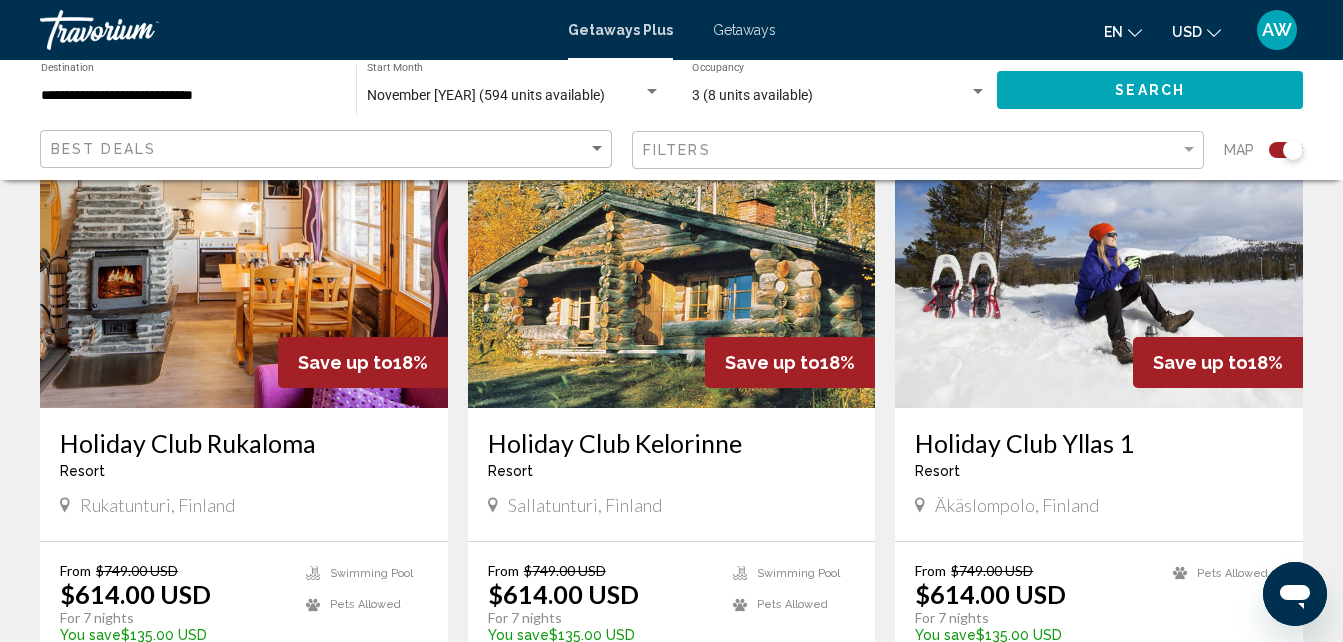 scroll, scrollTop: 1630, scrollLeft: 0, axis: vertical 